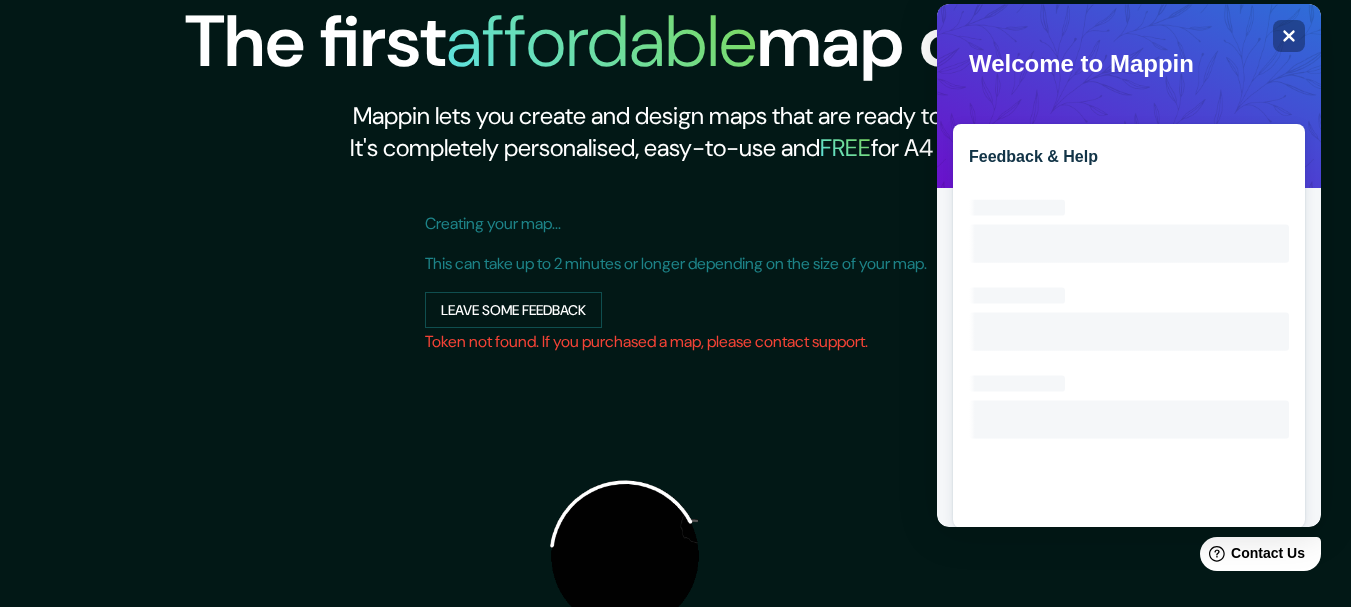 scroll, scrollTop: 0, scrollLeft: 0, axis: both 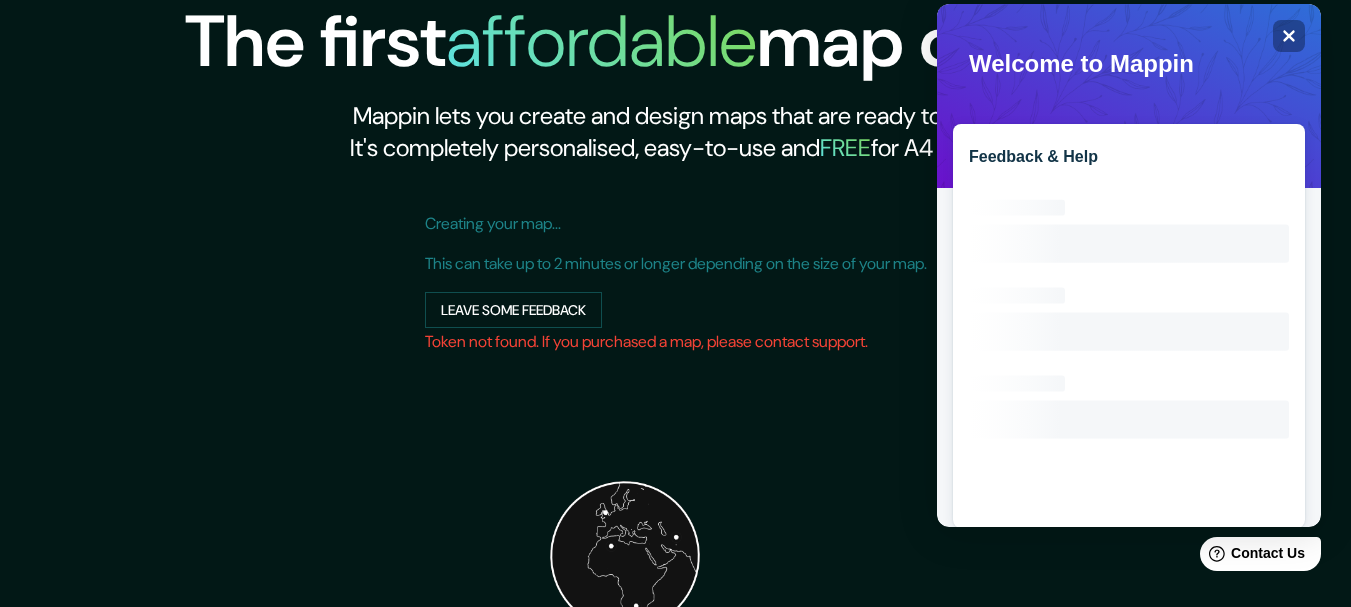 click on "Feedback & Help Loading interface..." at bounding box center [1129, 266] 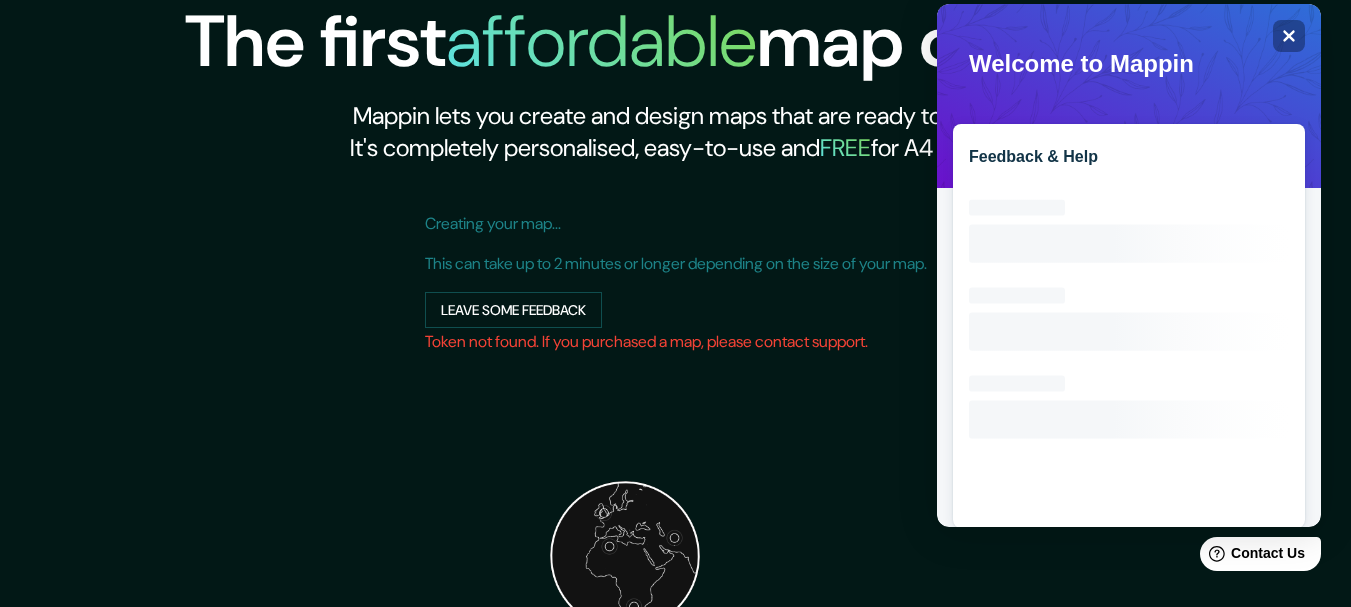 drag, startPoint x: 1284, startPoint y: 41, endPoint x: 968, endPoint y: 209, distance: 357.88266 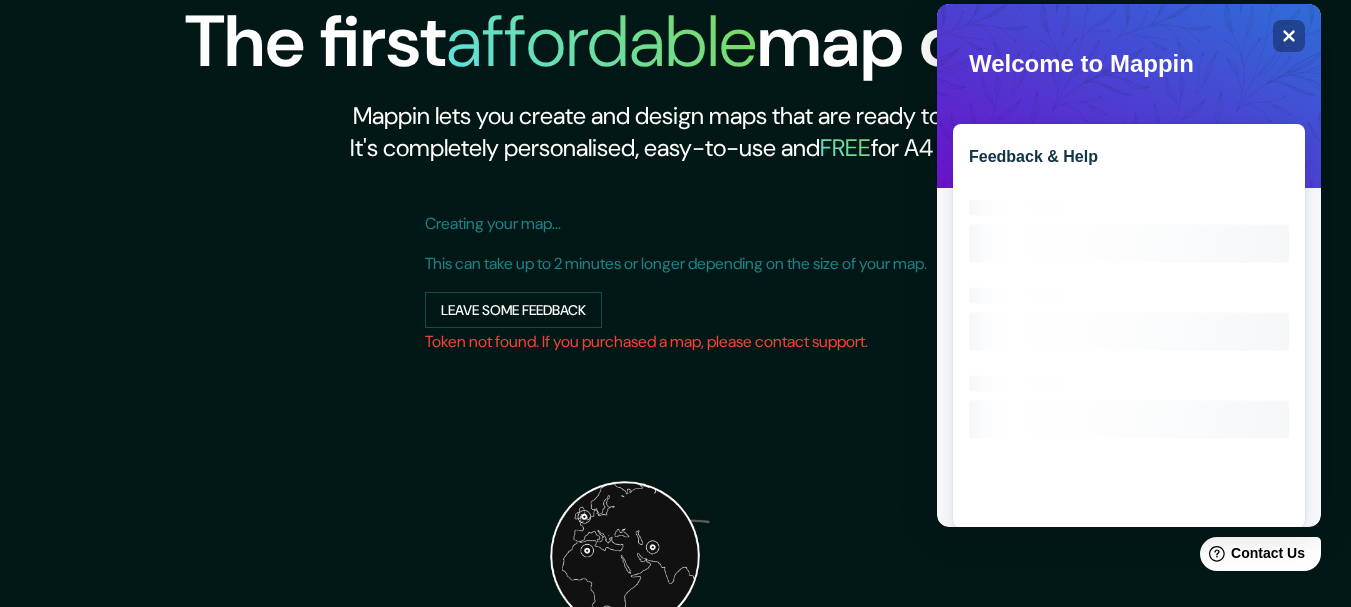 click on "Welcome to Mappin Close Feedback & Help Loading interface..." at bounding box center [1129, 265] 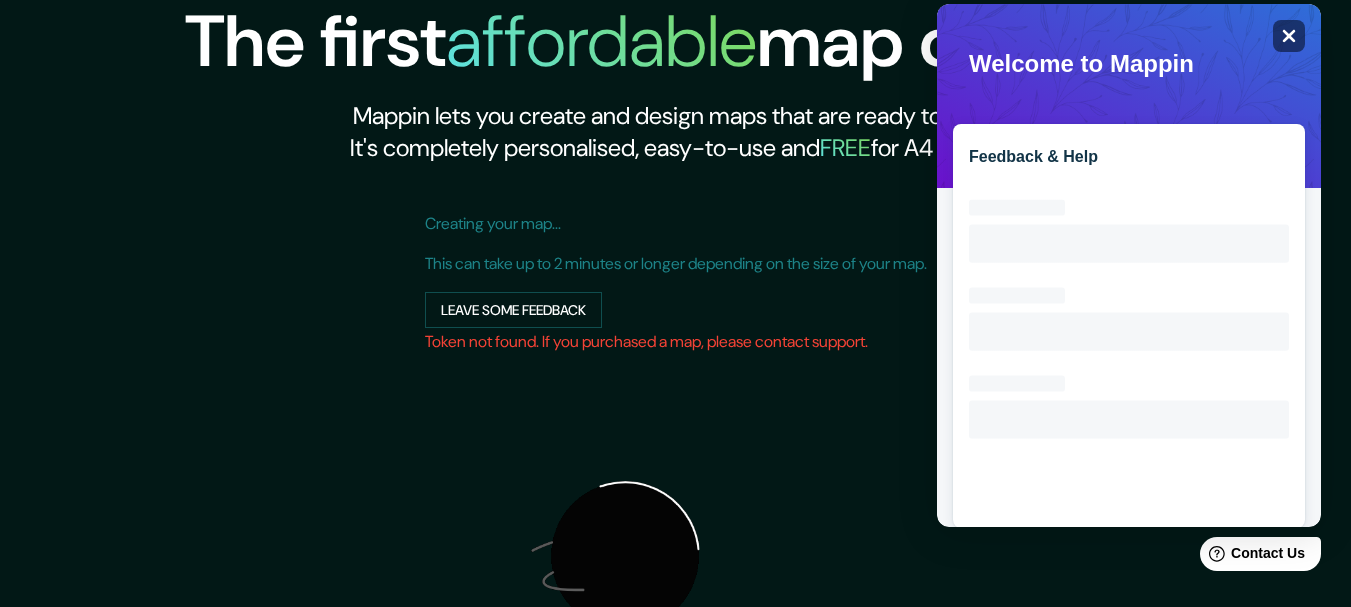 click on "Close" 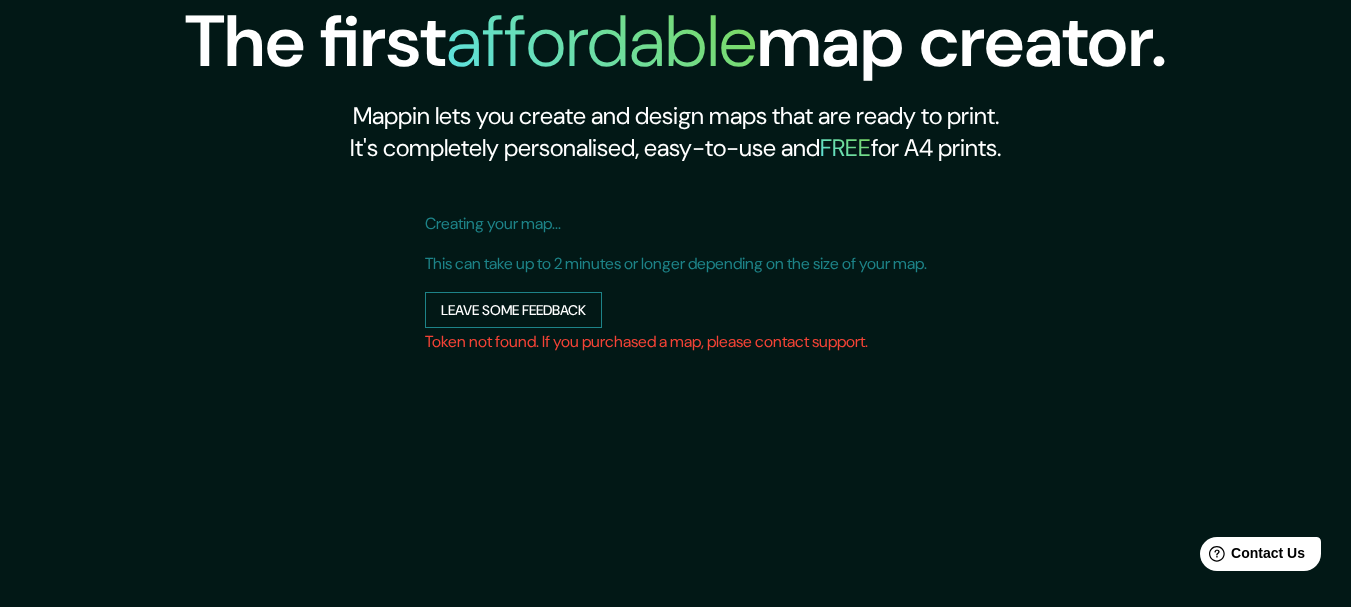 click on "Leave some feedback" at bounding box center (513, 310) 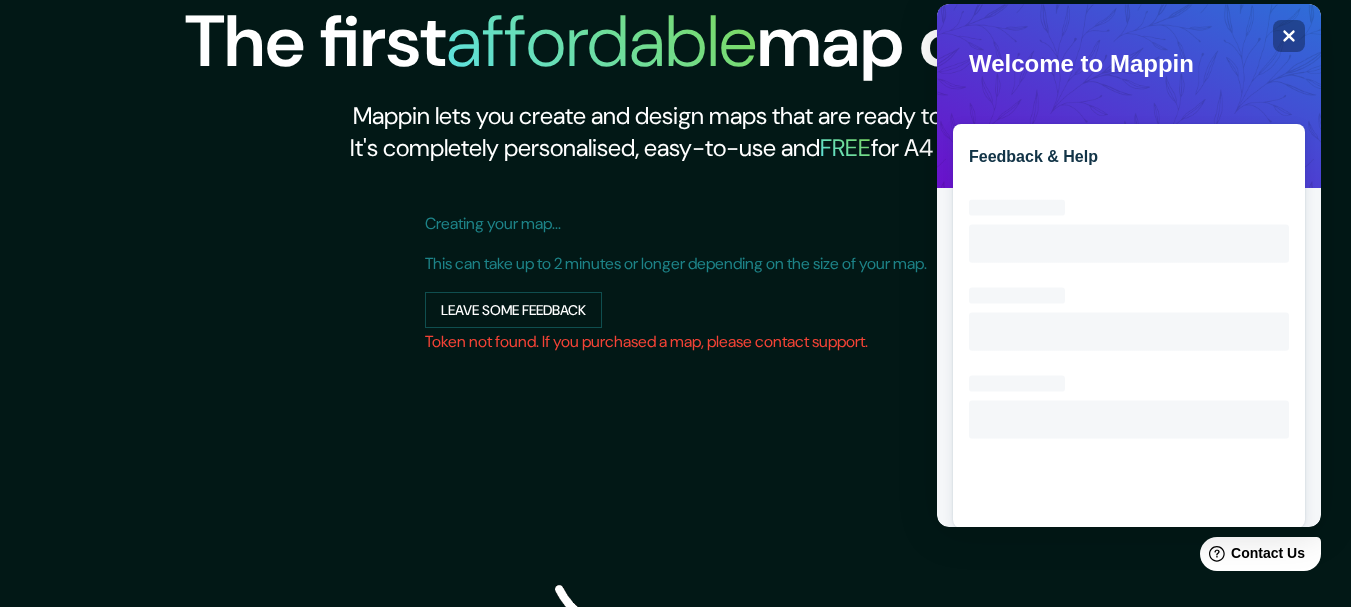 scroll, scrollTop: 0, scrollLeft: 0, axis: both 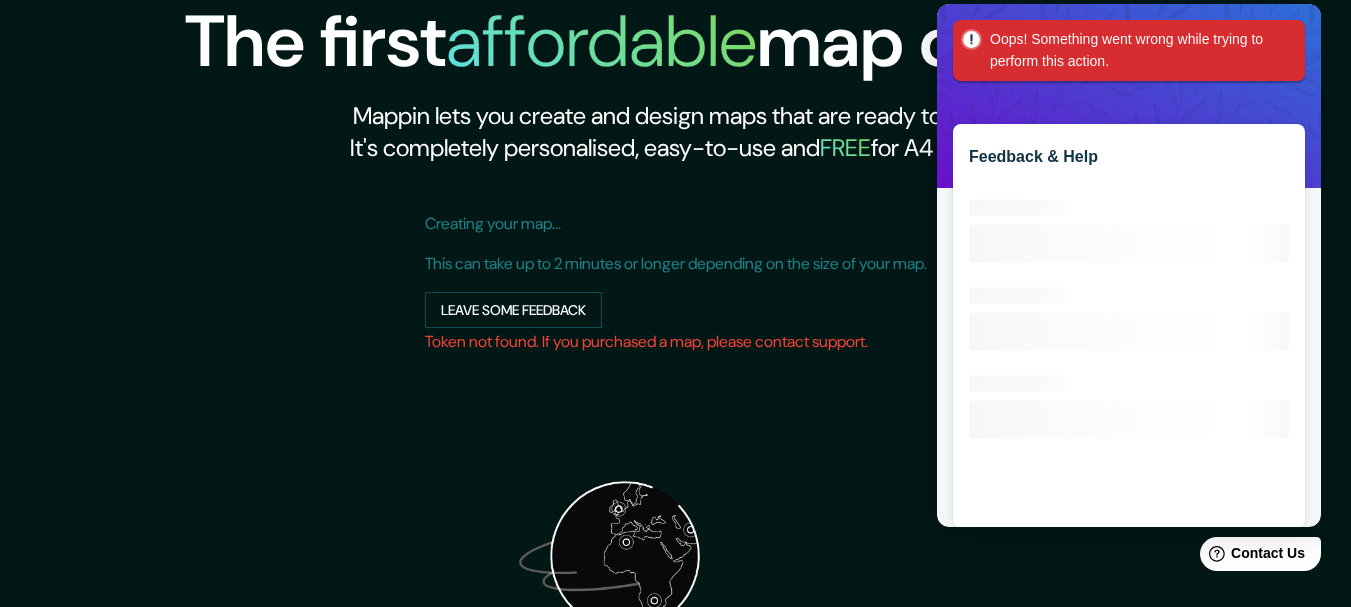 click on "Creating your map..." at bounding box center [676, 224] 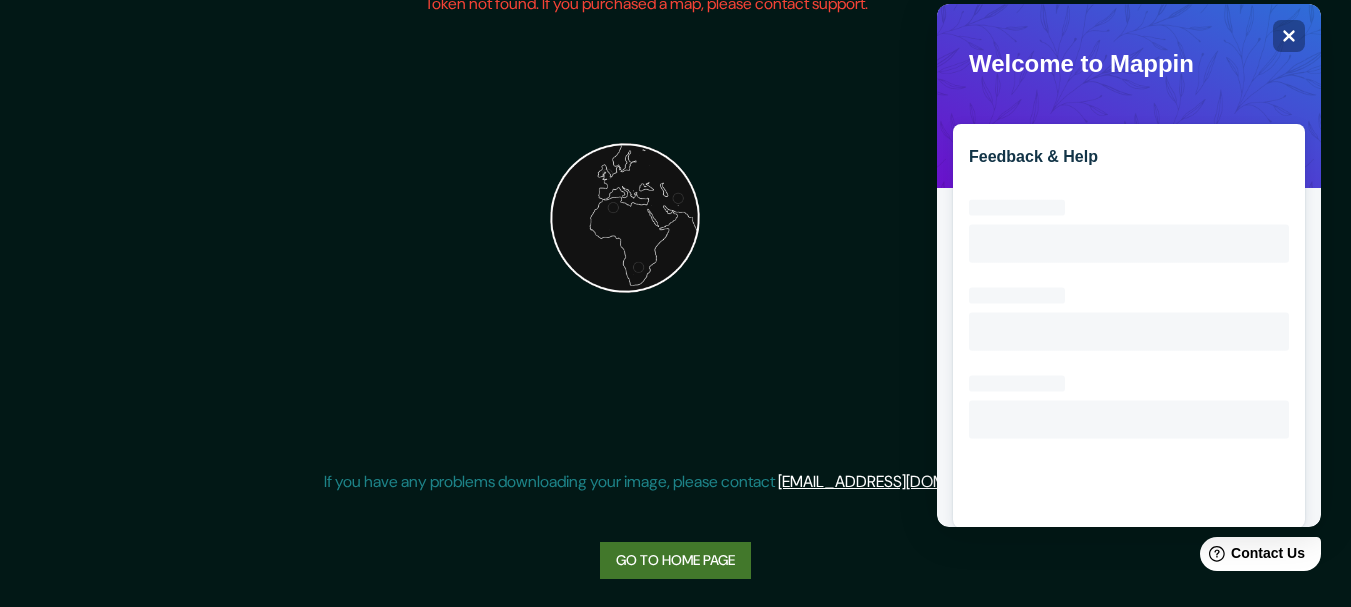 scroll, scrollTop: 342, scrollLeft: 0, axis: vertical 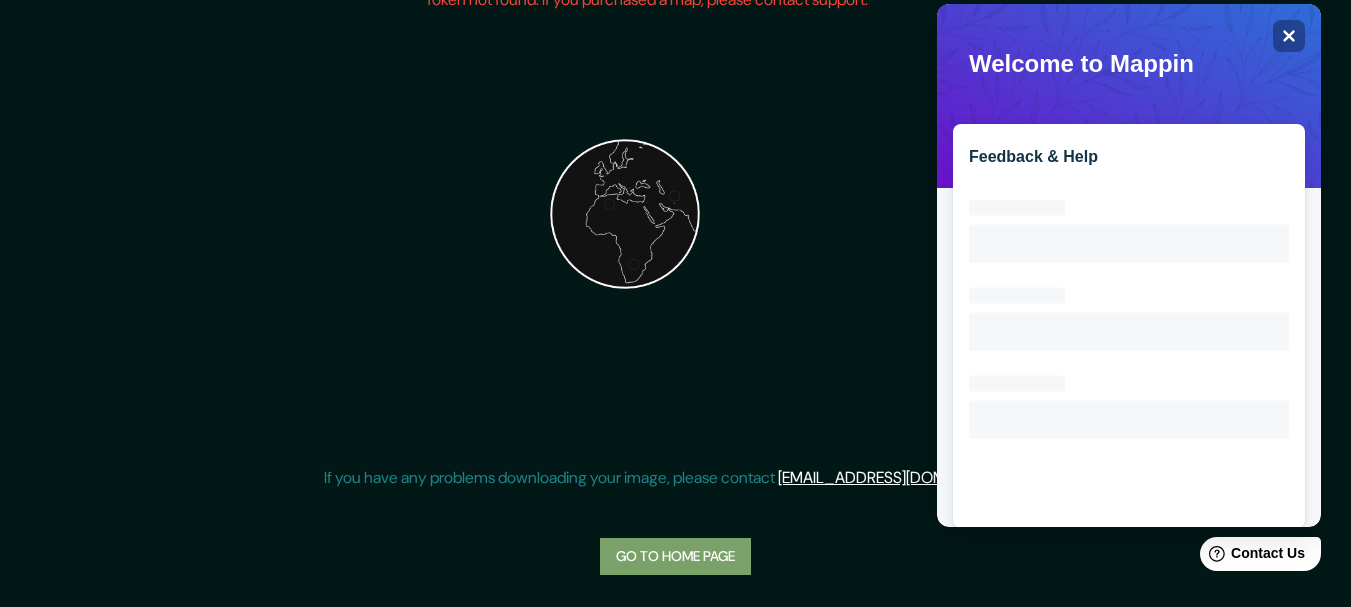 click on "Go to home page" at bounding box center (675, 556) 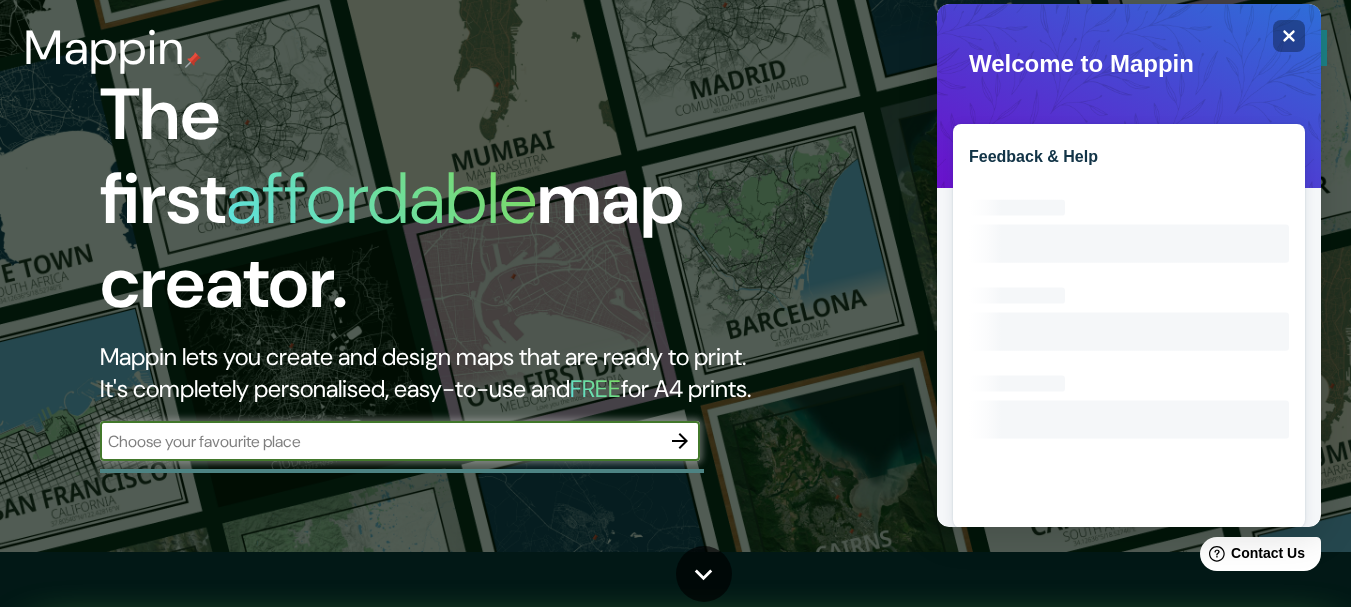 scroll, scrollTop: 25, scrollLeft: 0, axis: vertical 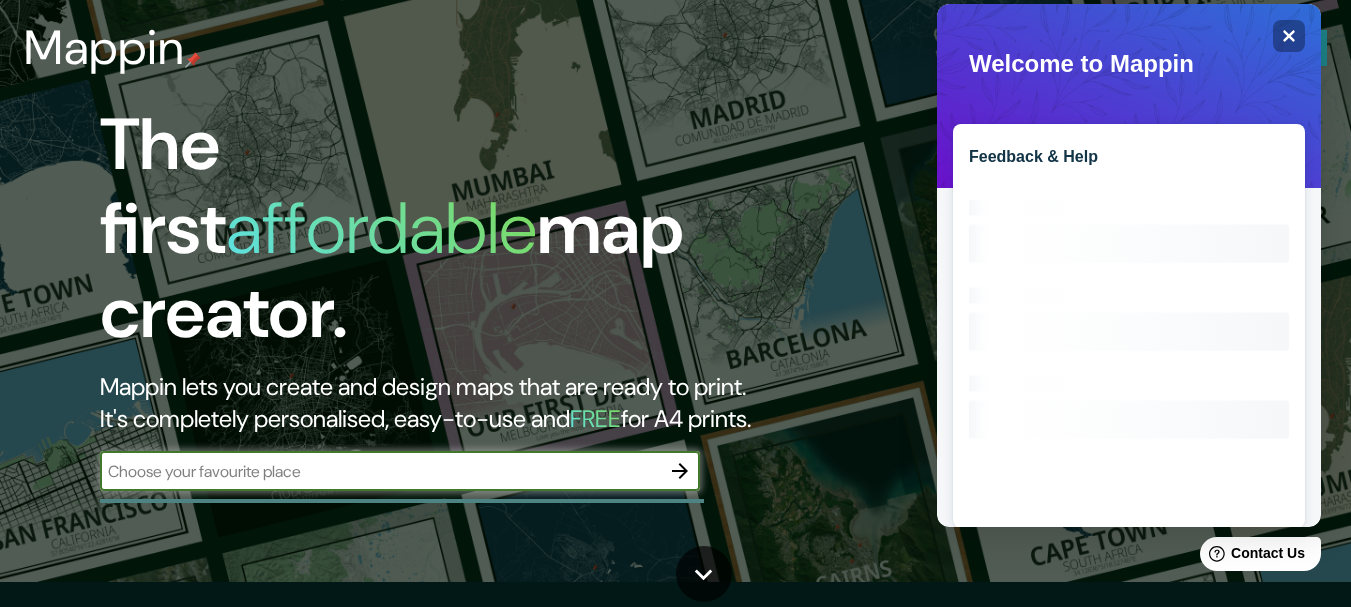 click at bounding box center (380, 471) 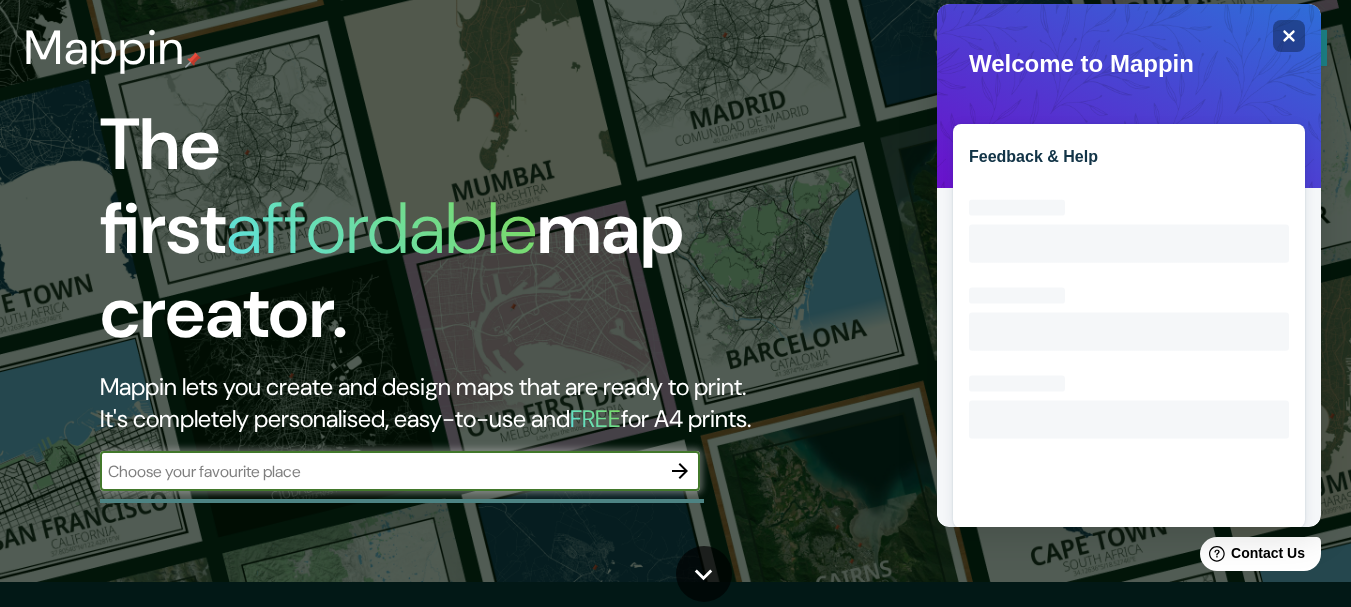 type on "[GEOGRAPHIC_DATA]" 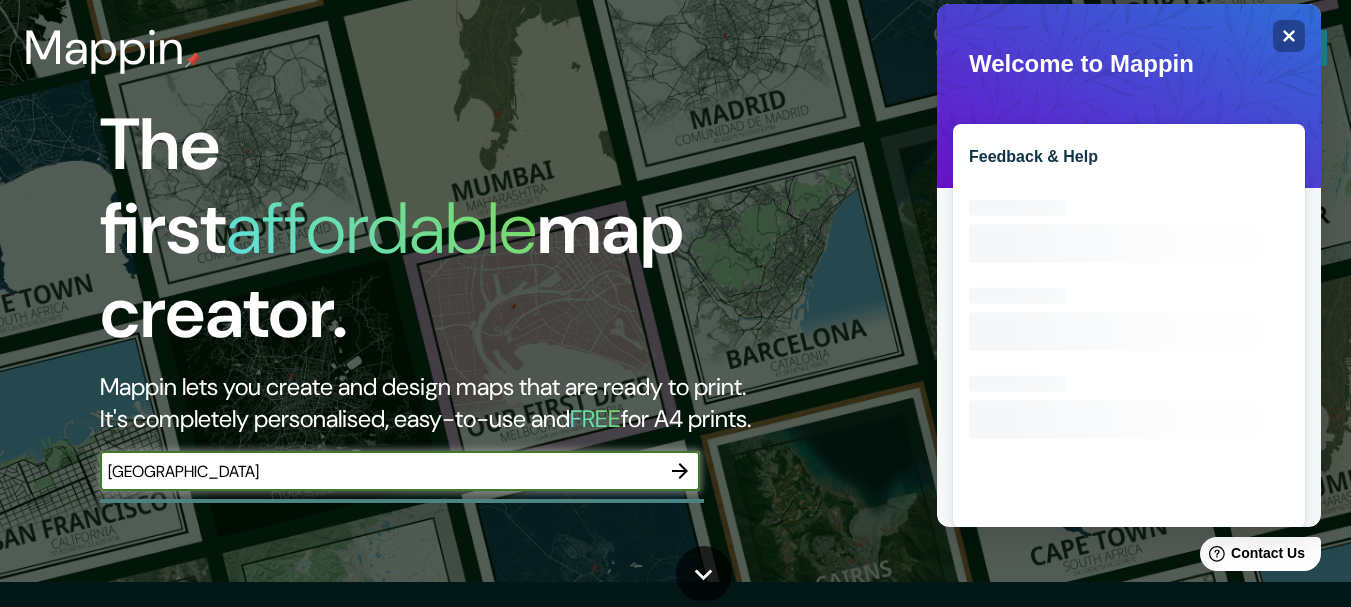 click 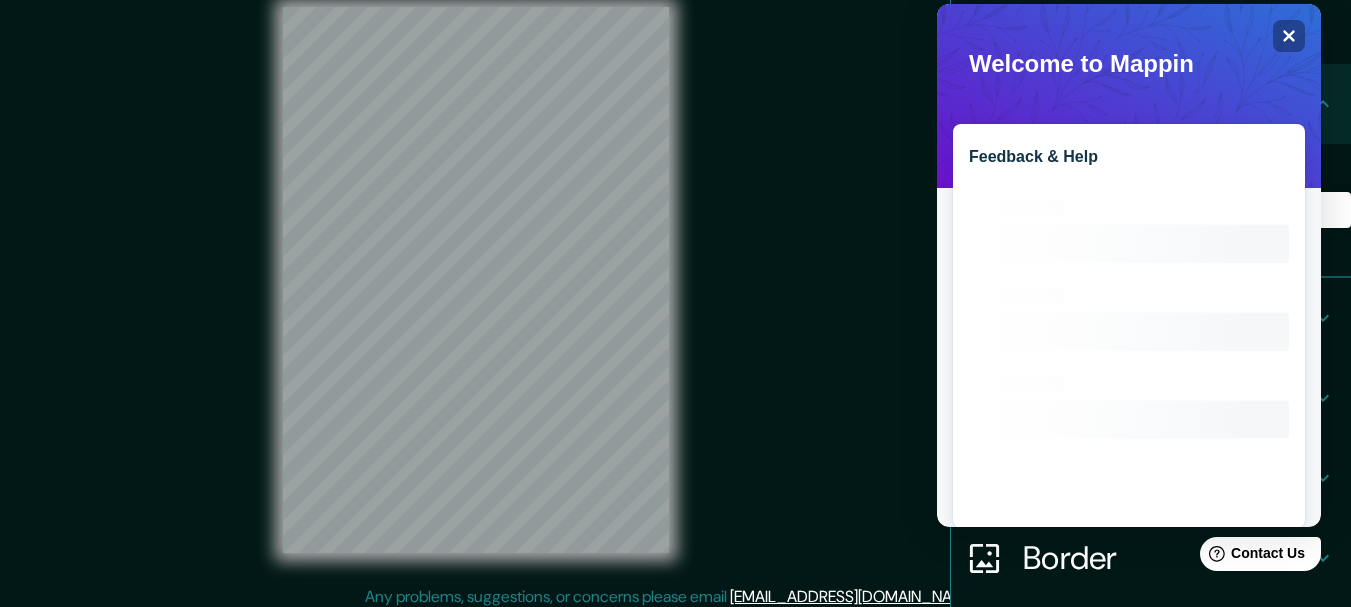 scroll, scrollTop: 0, scrollLeft: 0, axis: both 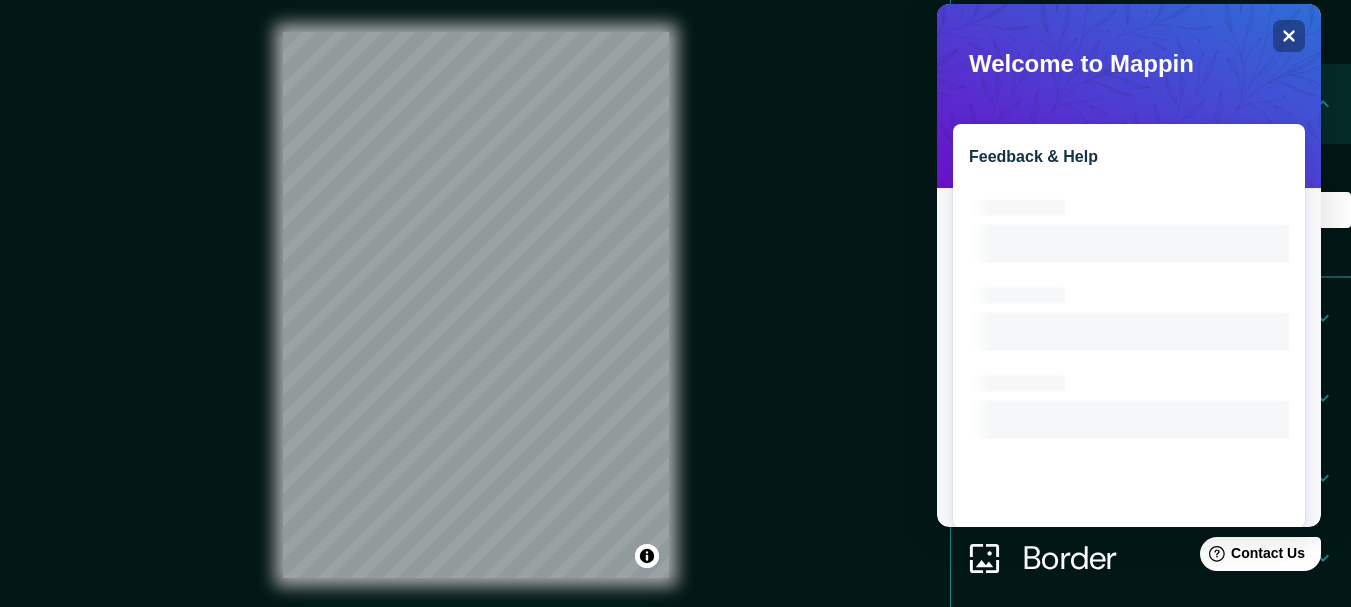 drag, startPoint x: 1281, startPoint y: 33, endPoint x: 944, endPoint y: 144, distance: 354.8098 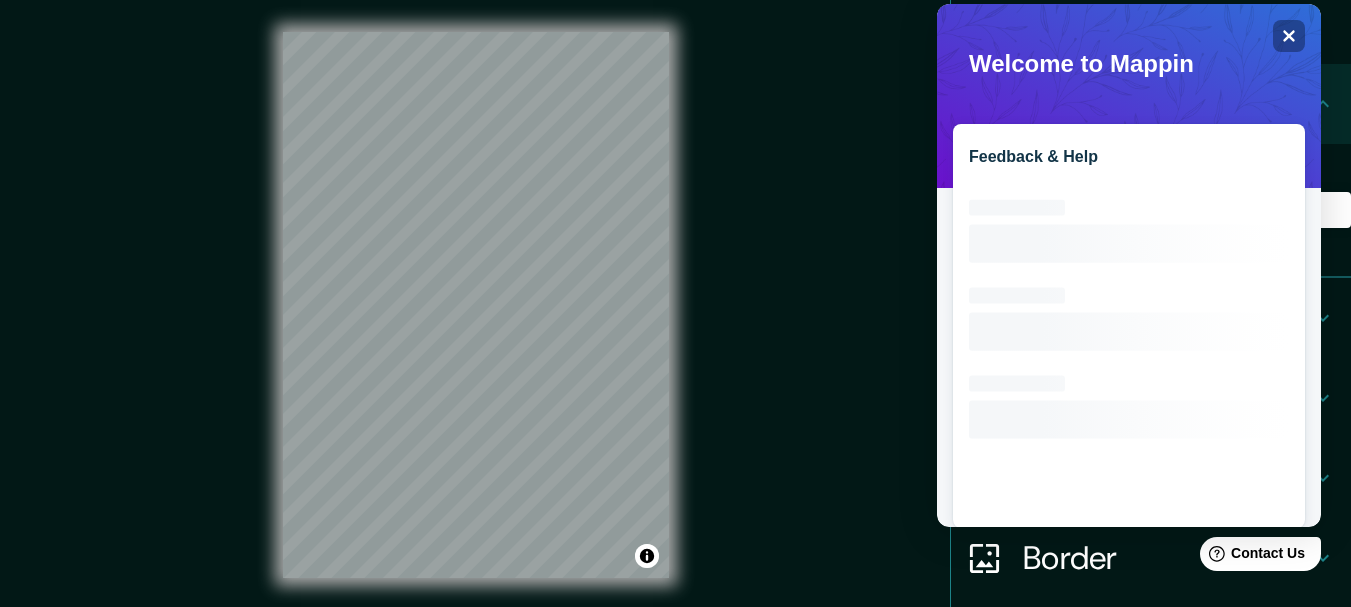 click on "Welcome to Mappin Close Feedback & Help Loading interface..." at bounding box center (1129, 265) 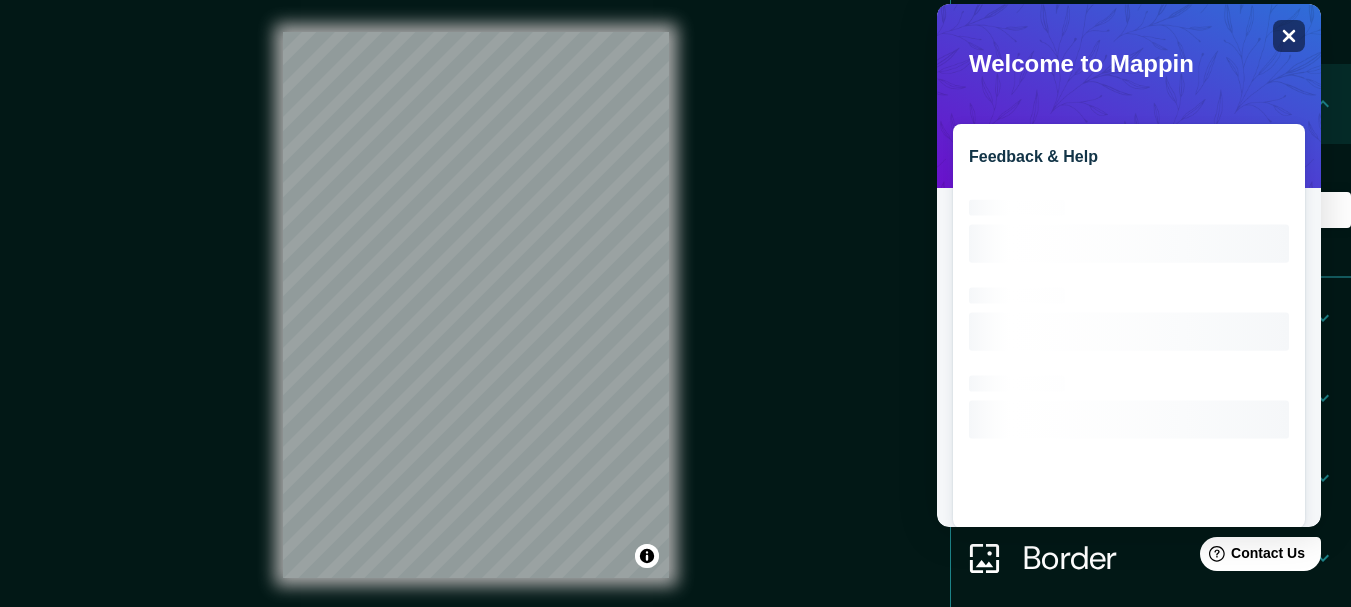 click on "Close" at bounding box center [1289, 36] 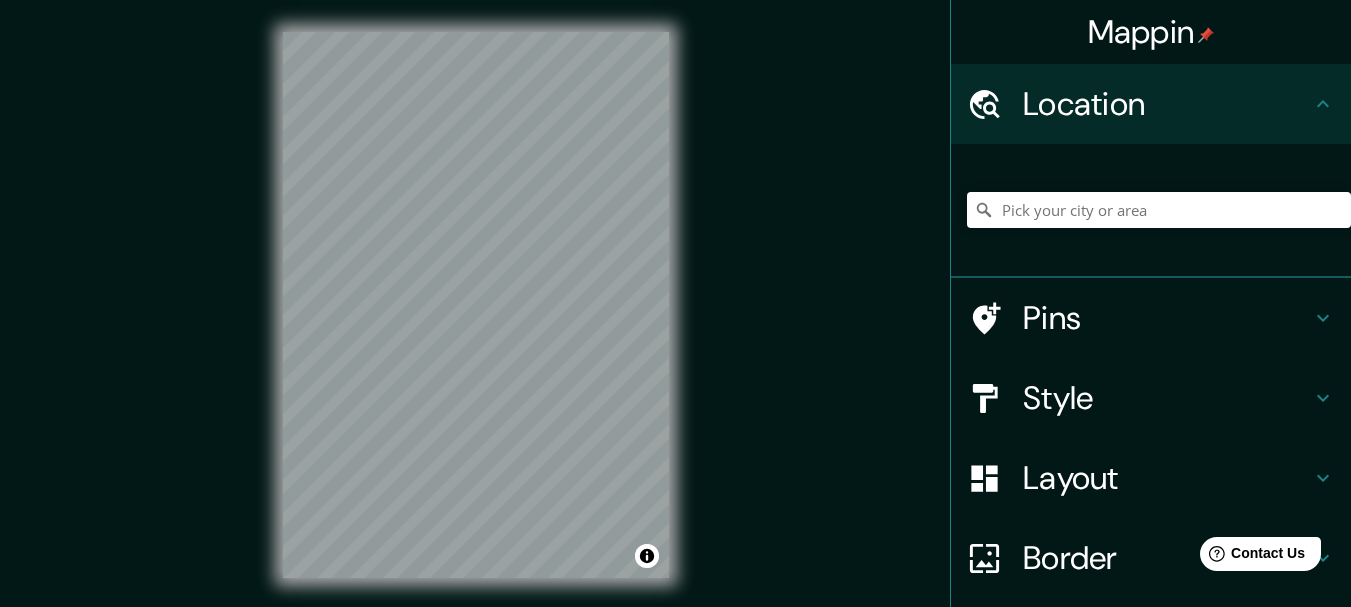 click on "© Mapbox   © OpenStreetMap   Improve this map" at bounding box center [476, 305] 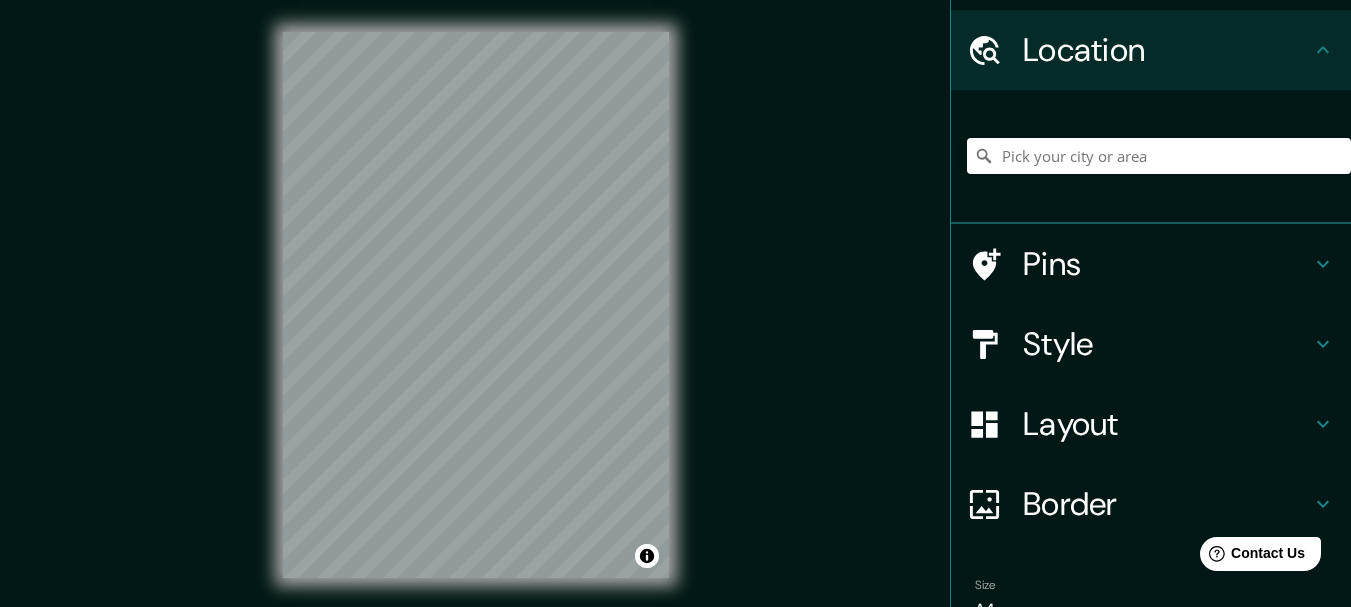 scroll, scrollTop: 100, scrollLeft: 0, axis: vertical 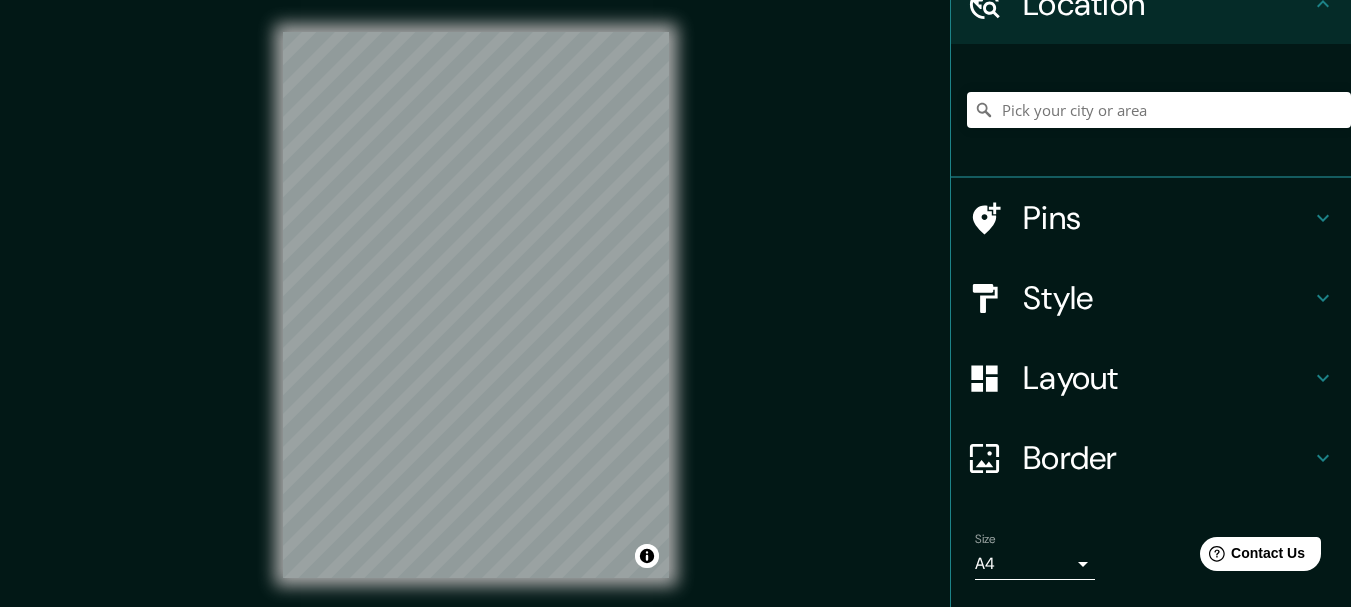 click on "Style" at bounding box center (1167, 298) 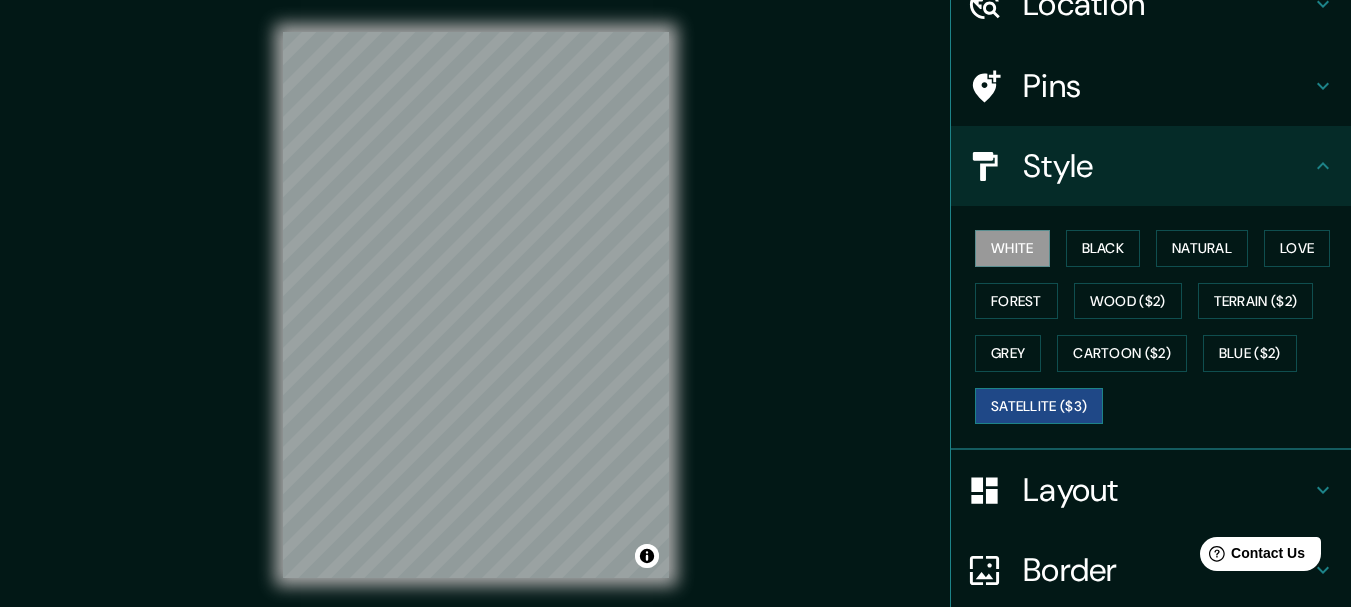 click on "Satellite ($3)" at bounding box center (1039, 406) 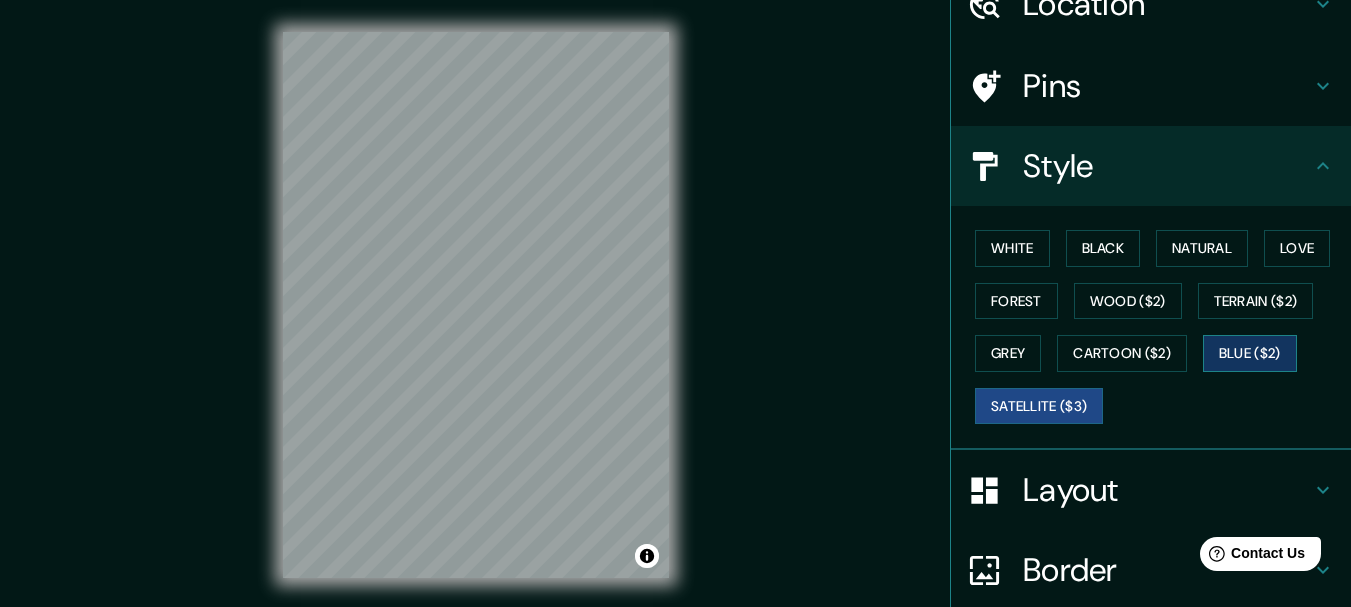 click on "Blue ($2)" at bounding box center (1250, 353) 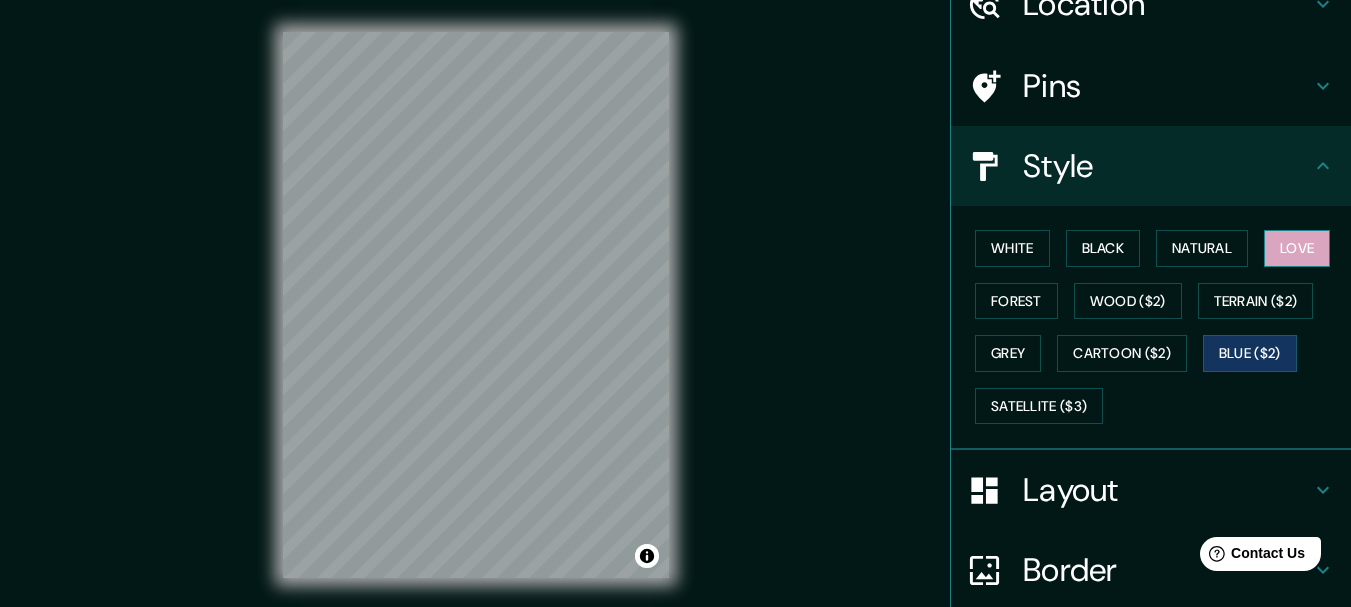 click on "Love" at bounding box center (1297, 248) 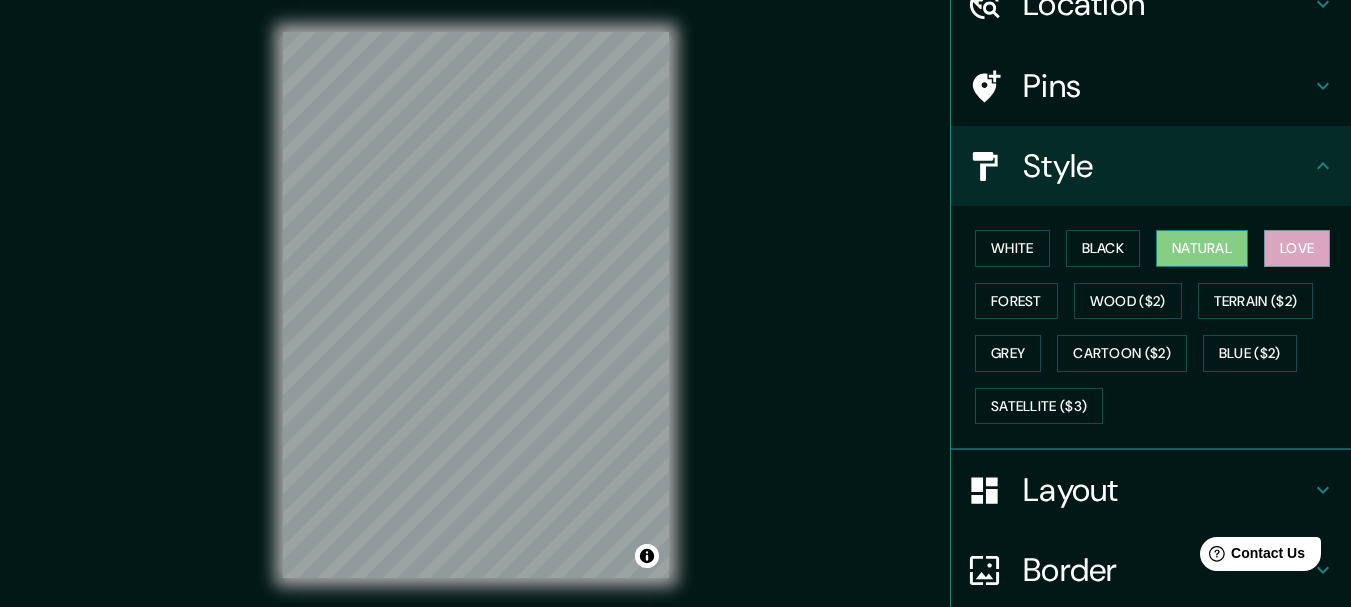 click on "Natural" at bounding box center [1202, 248] 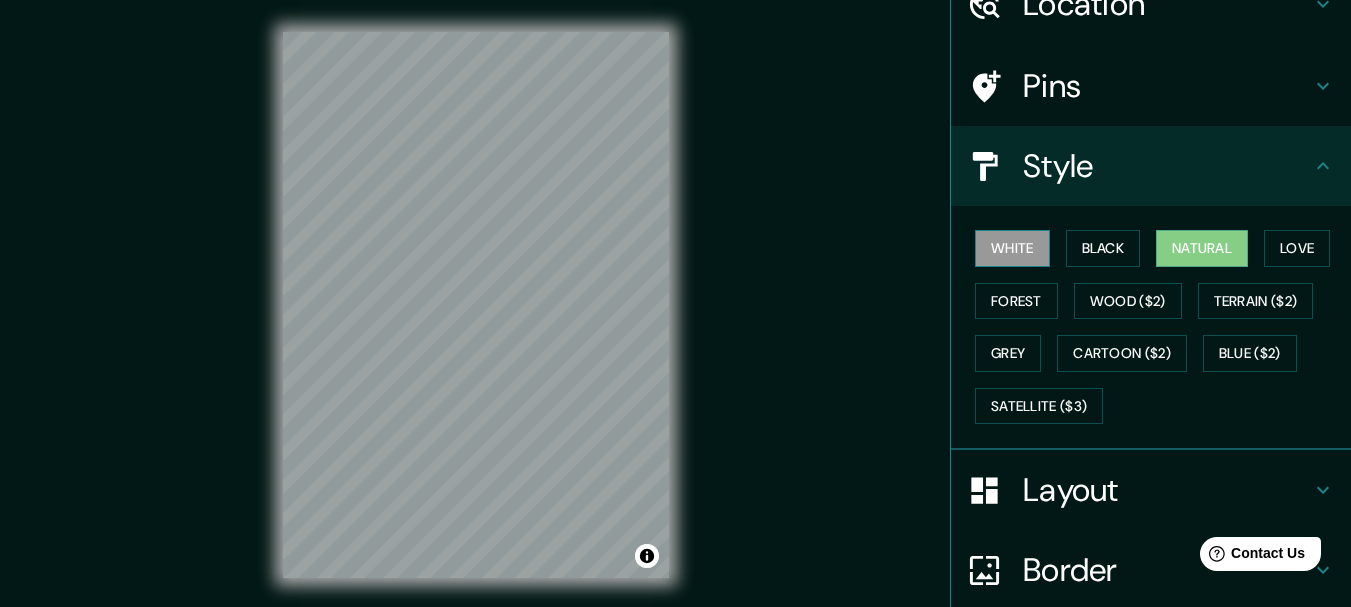 click on "White" at bounding box center [1012, 248] 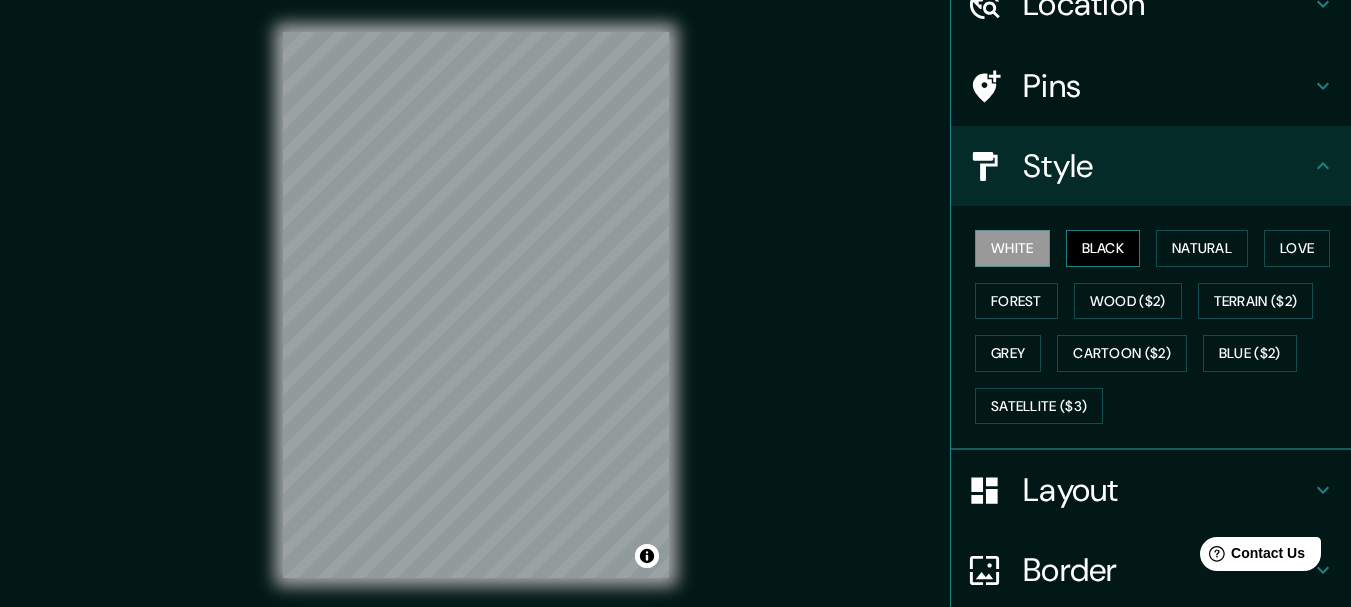click on "Black" at bounding box center [1103, 248] 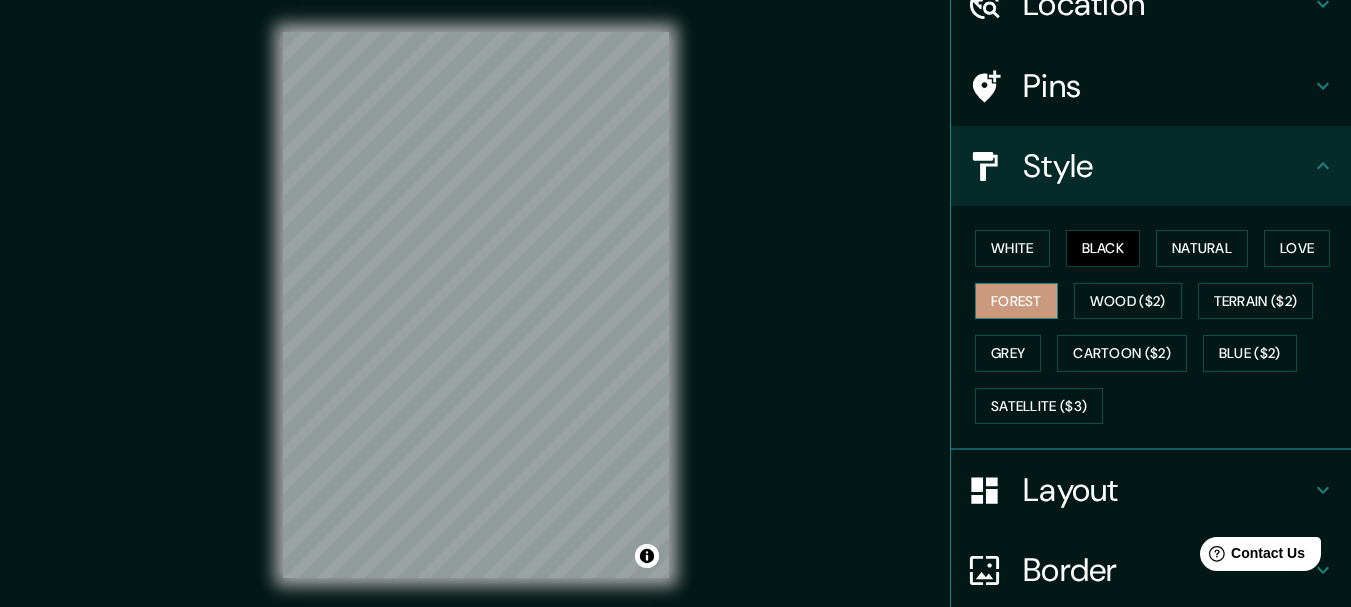 click on "Forest" at bounding box center [1016, 301] 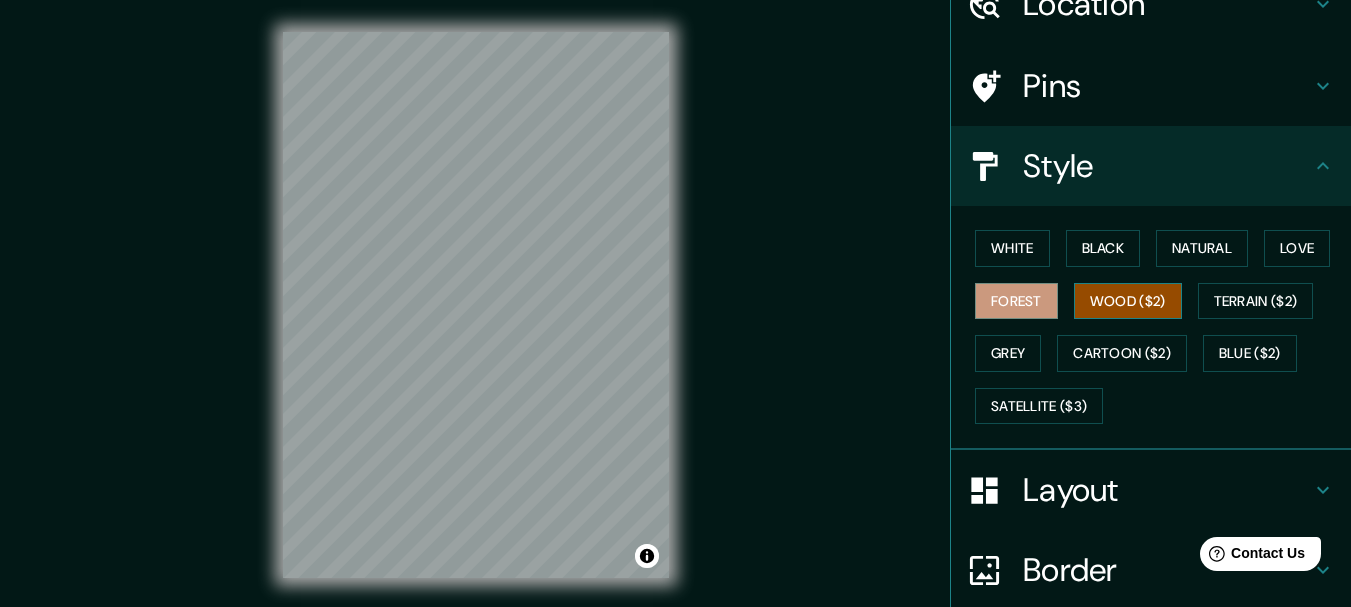 click on "Wood ($2)" at bounding box center (1128, 301) 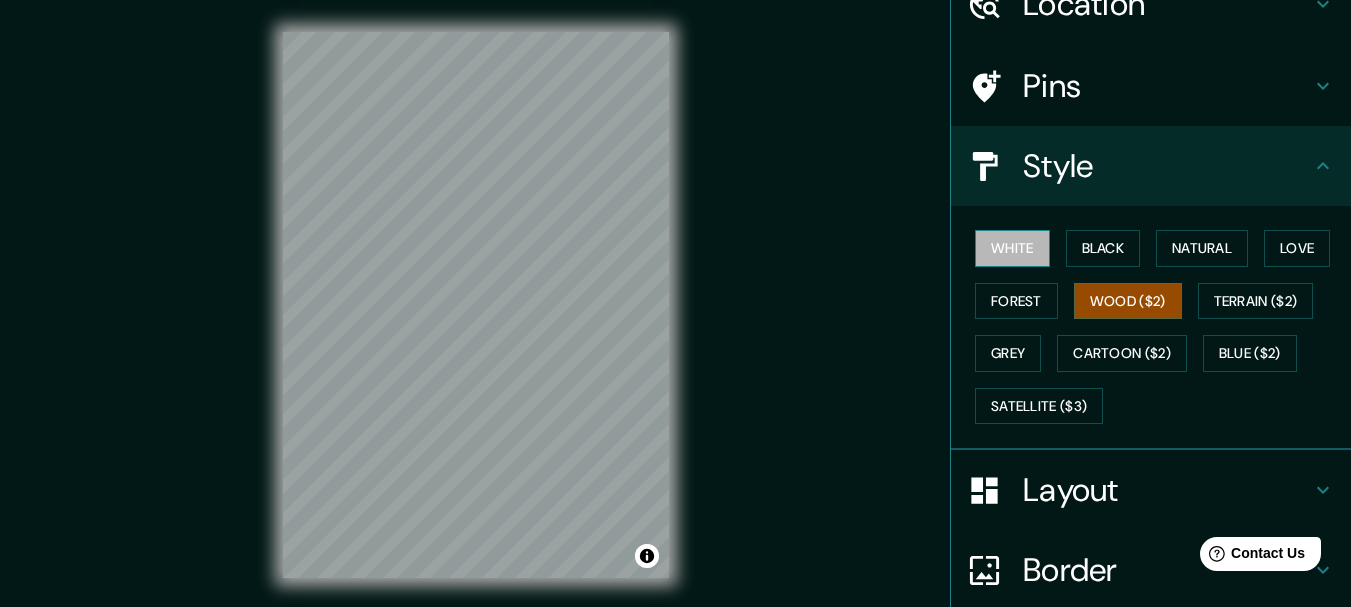 click on "White" at bounding box center [1012, 248] 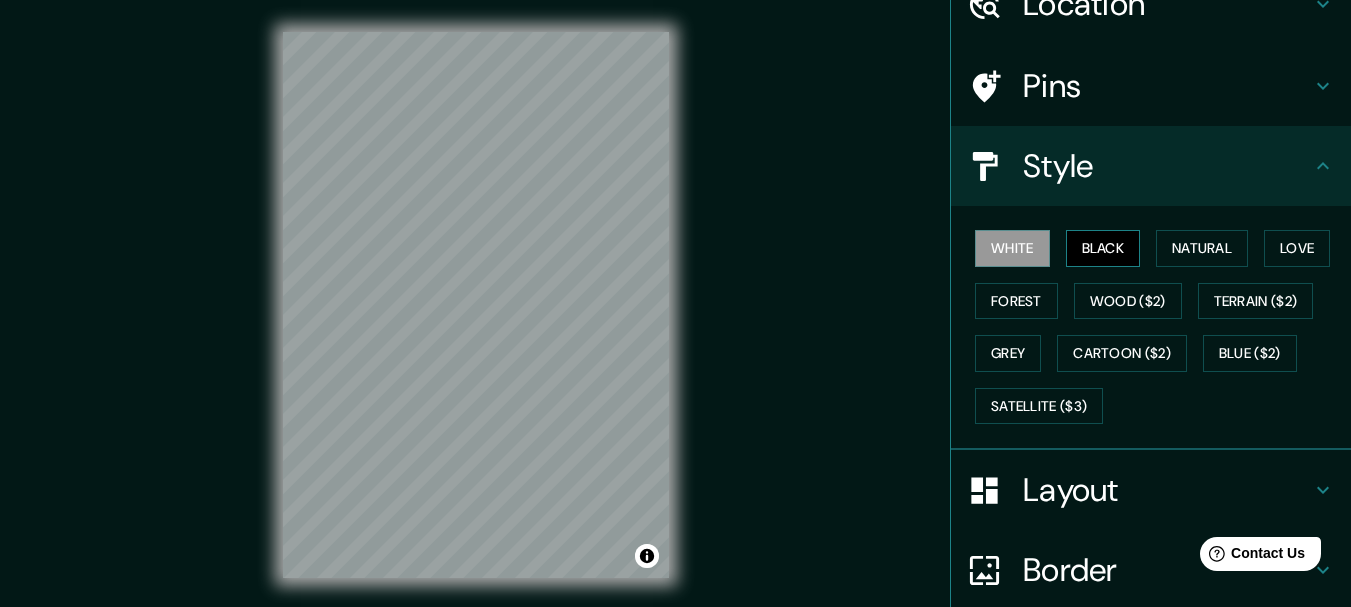 click on "Black" at bounding box center [1103, 248] 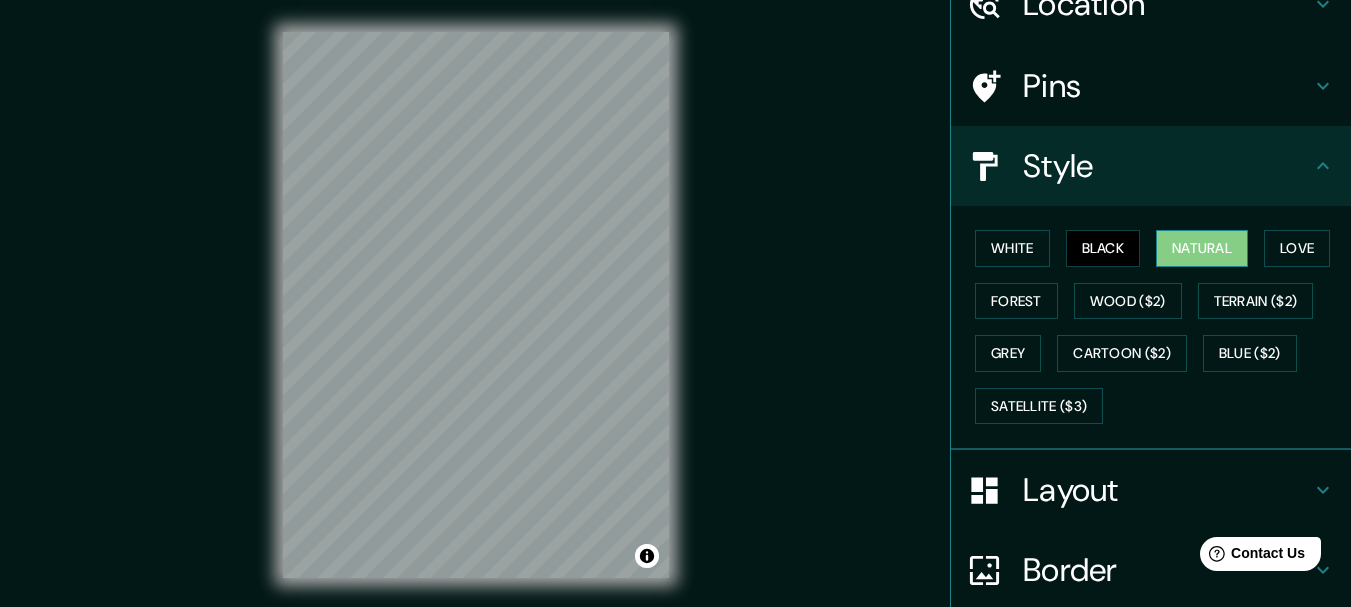 click on "Natural" at bounding box center (1202, 248) 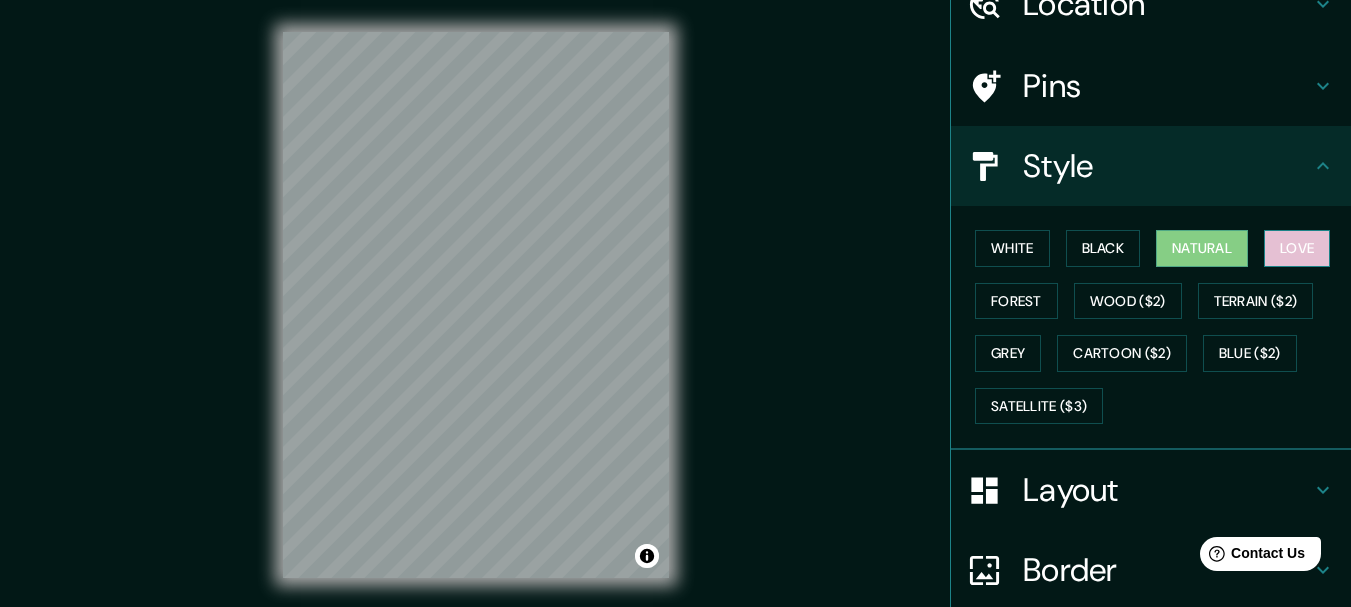 click on "Love" at bounding box center [1297, 248] 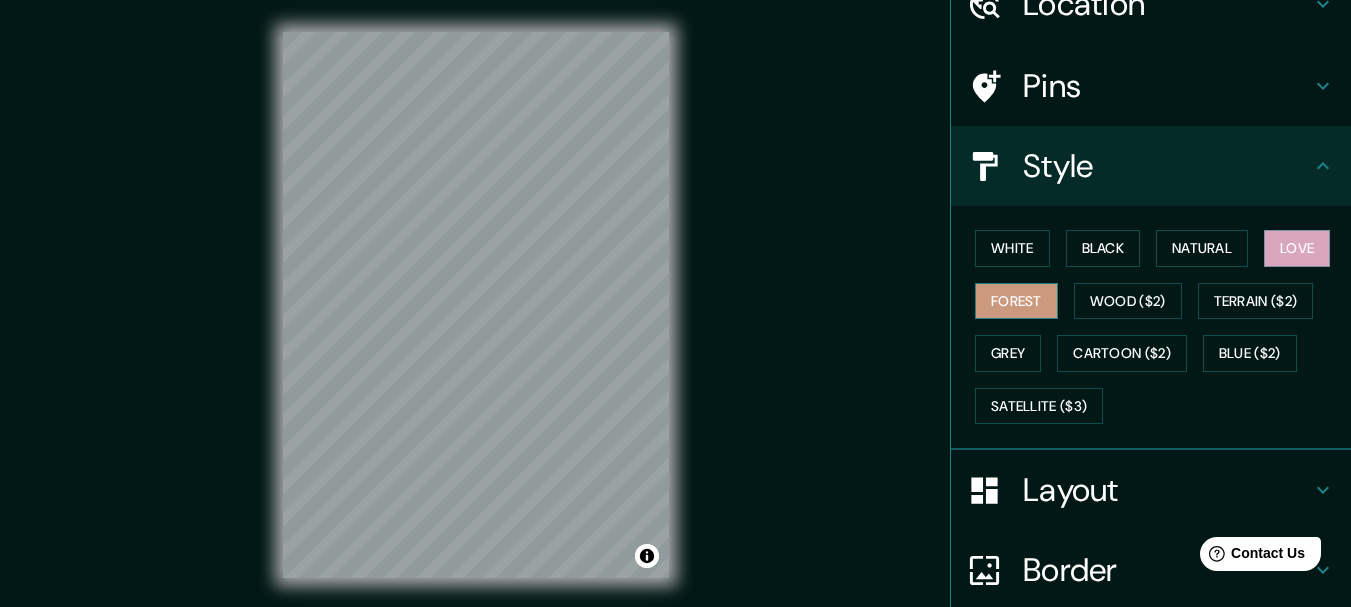 click on "Forest" at bounding box center (1016, 301) 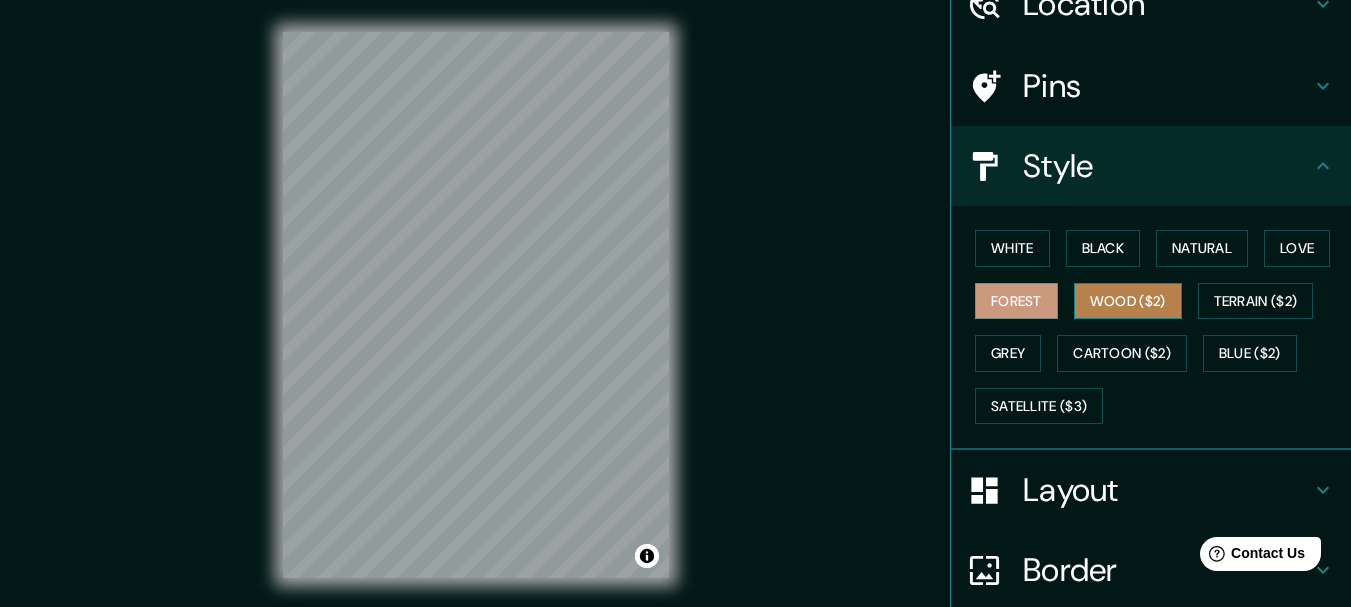 click on "Wood ($2)" at bounding box center [1128, 301] 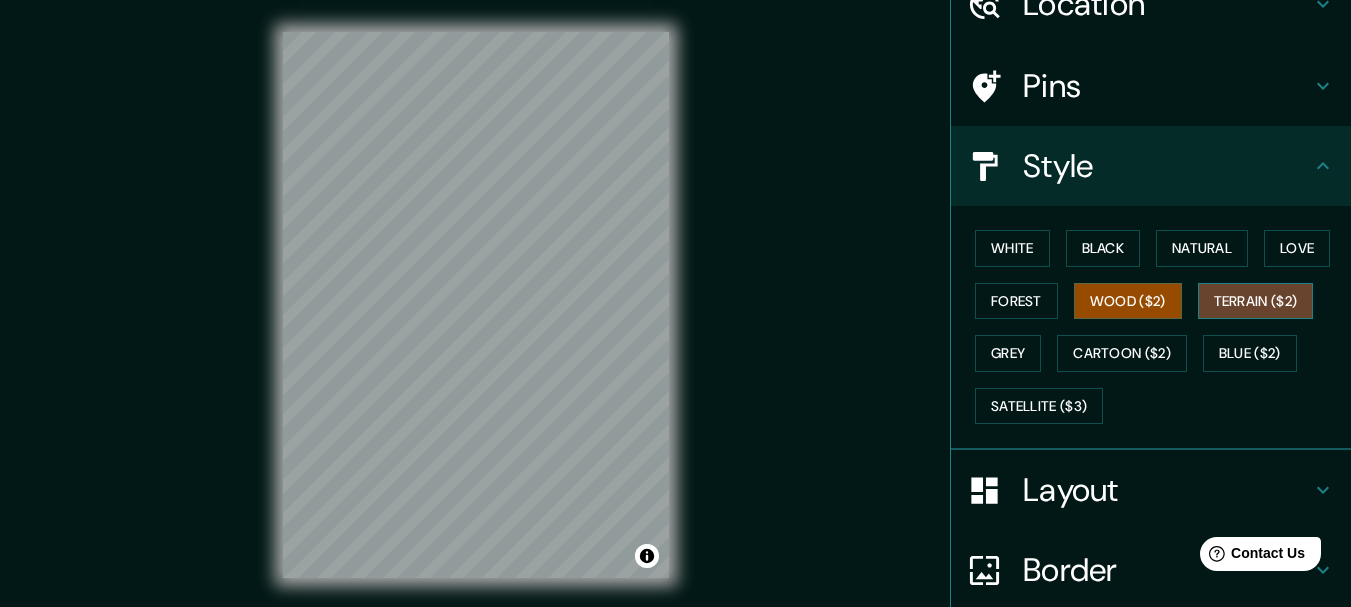 click on "Terrain ($2)" at bounding box center (1256, 301) 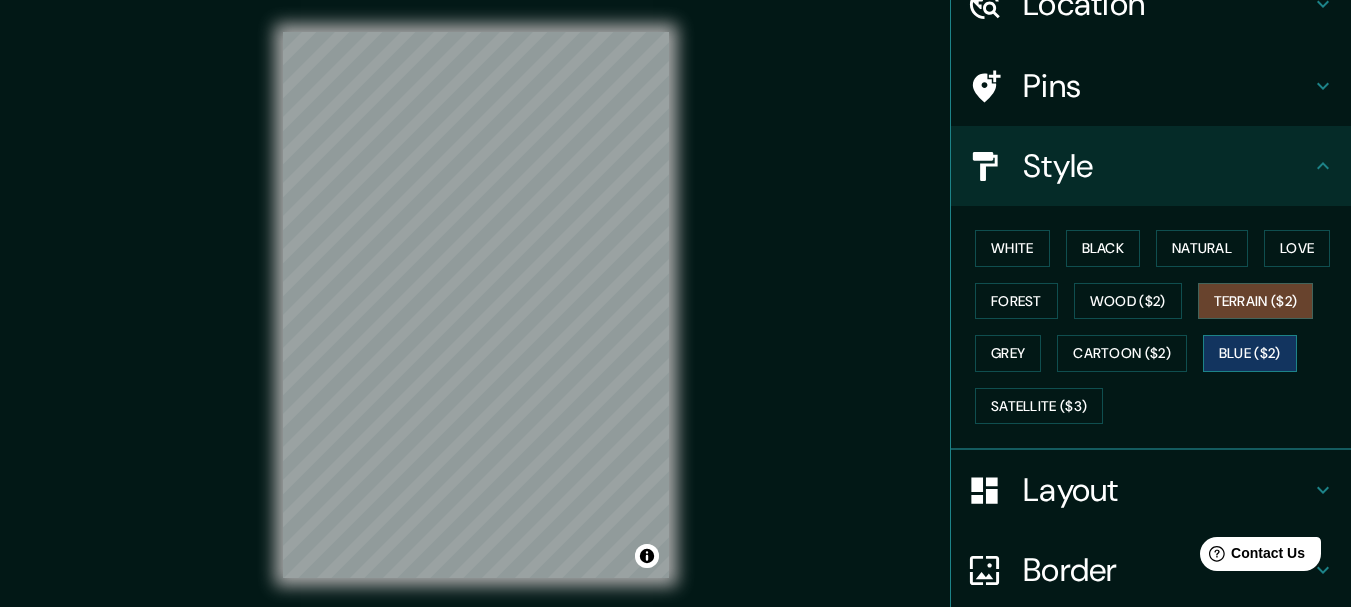 click on "Blue ($2)" at bounding box center (1250, 353) 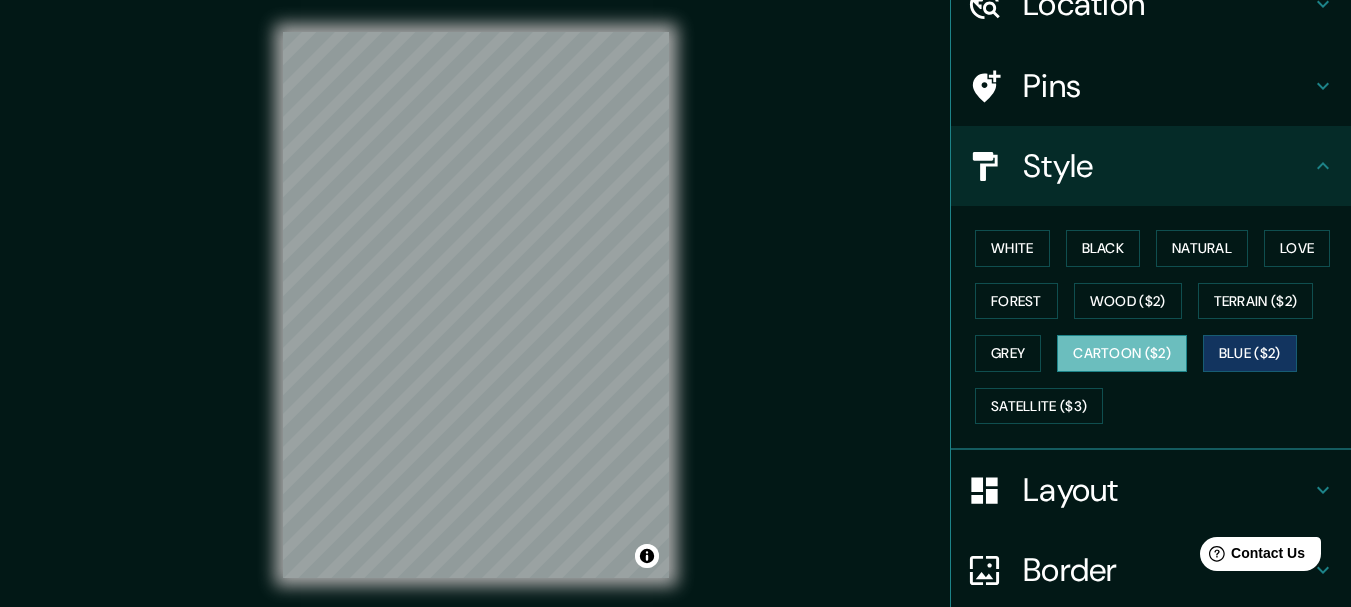 click on "Cartoon ($2)" at bounding box center [1122, 353] 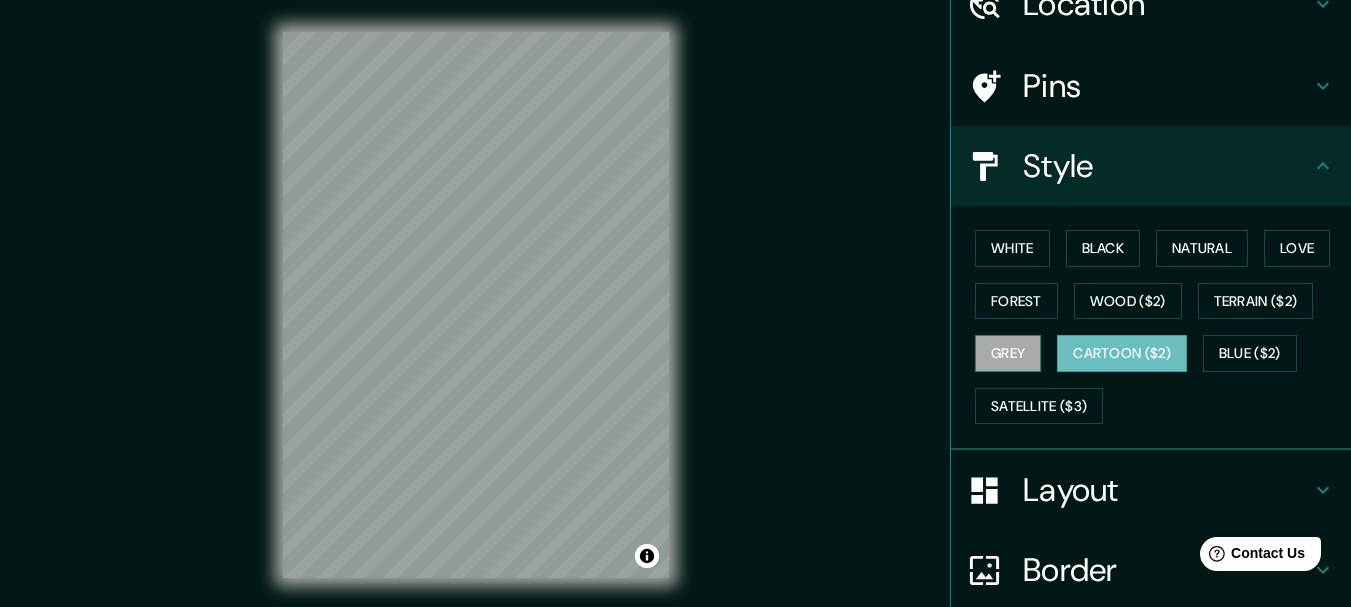 click on "Grey" at bounding box center (1008, 353) 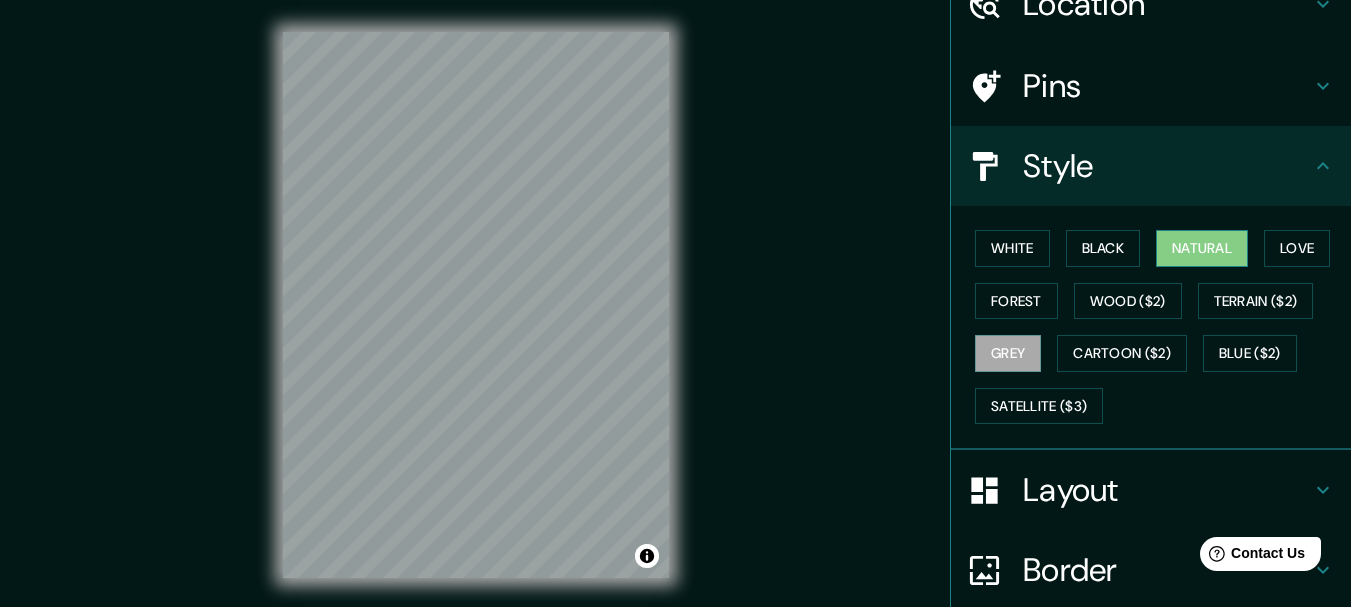 click on "Natural" at bounding box center [1202, 248] 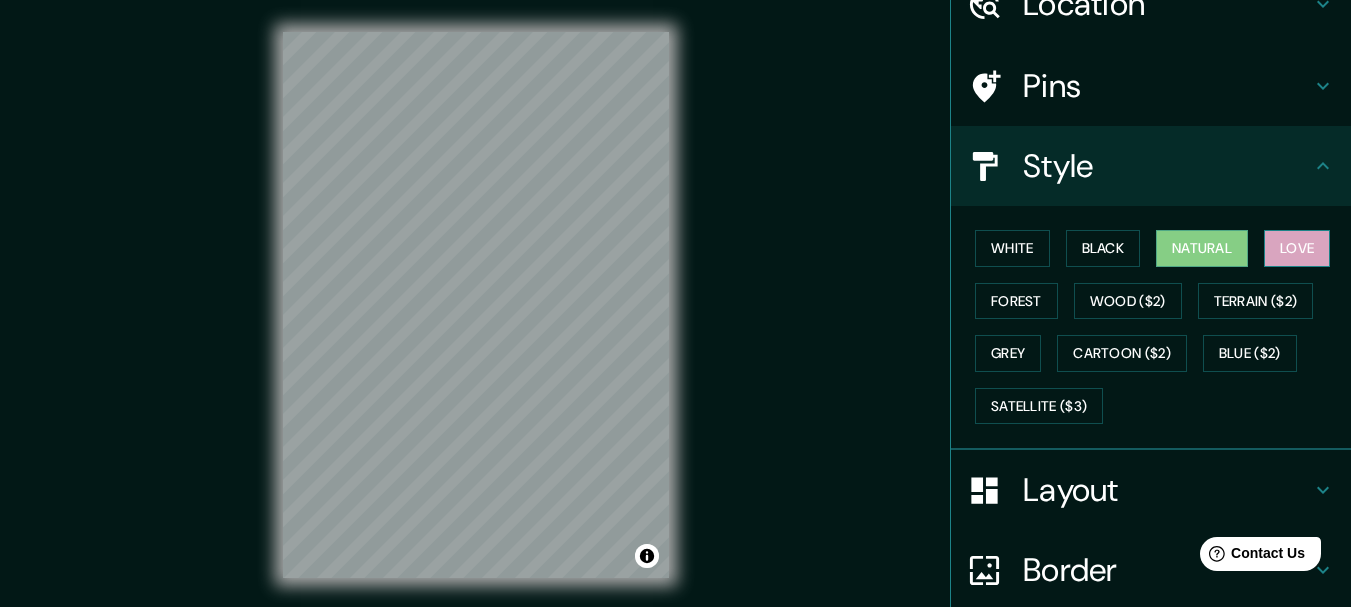 click on "Love" at bounding box center (1297, 248) 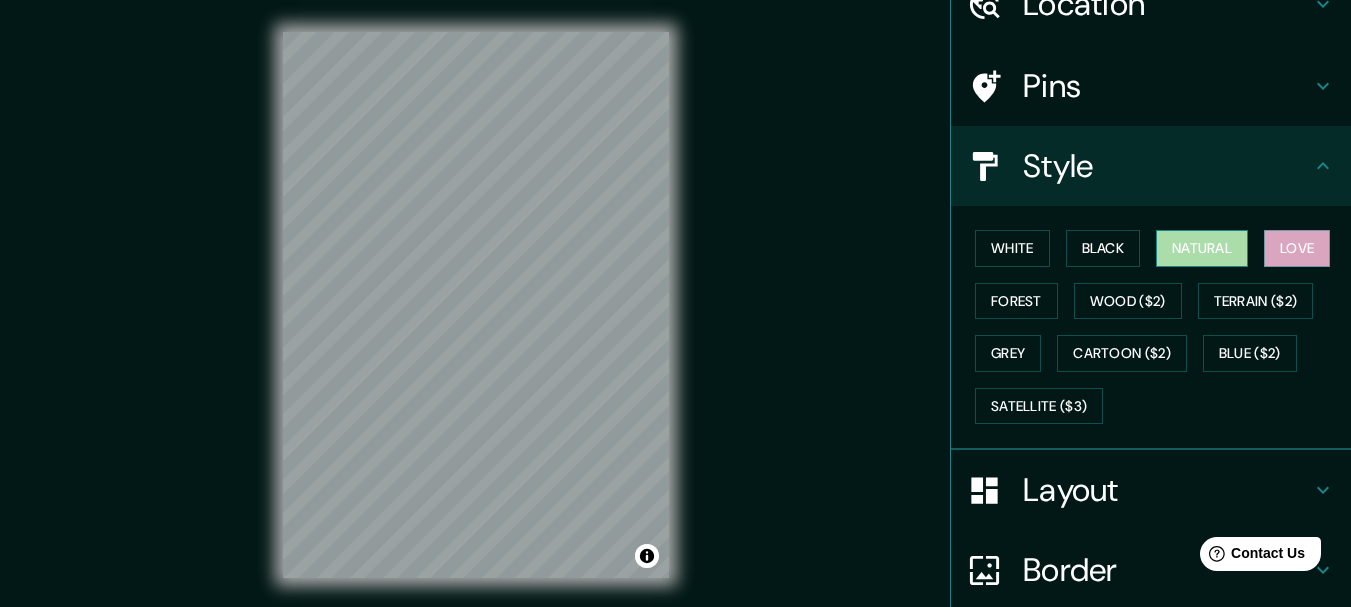 click on "Natural" at bounding box center [1202, 248] 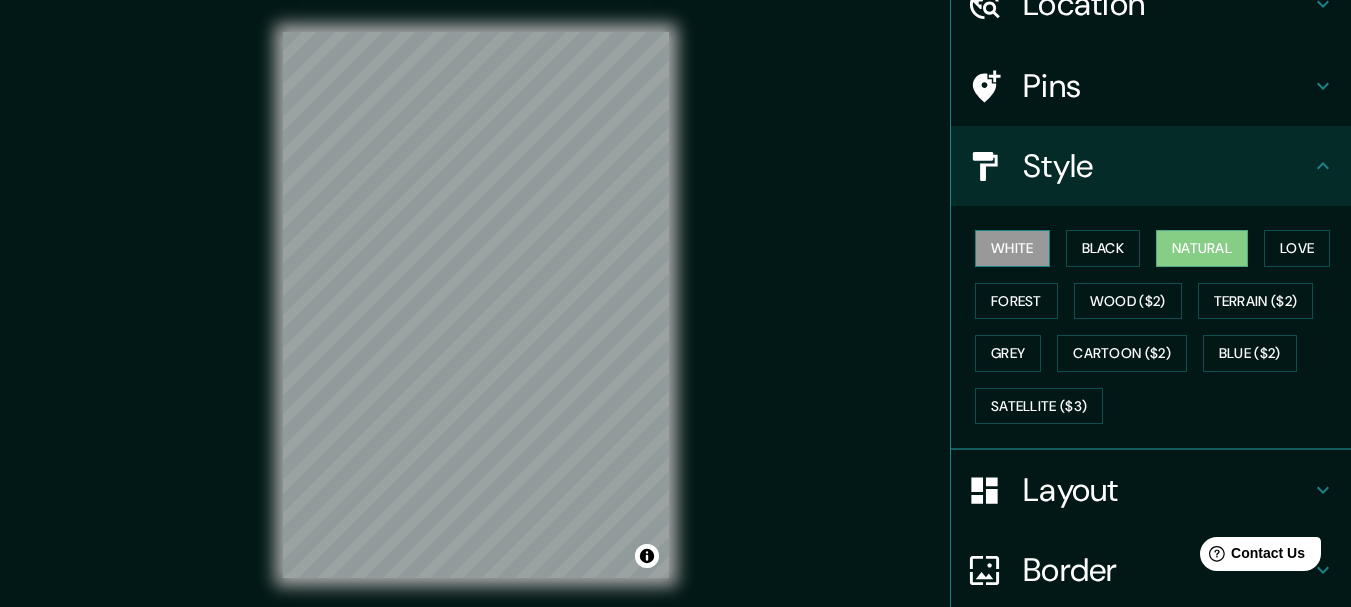click on "White" at bounding box center [1012, 248] 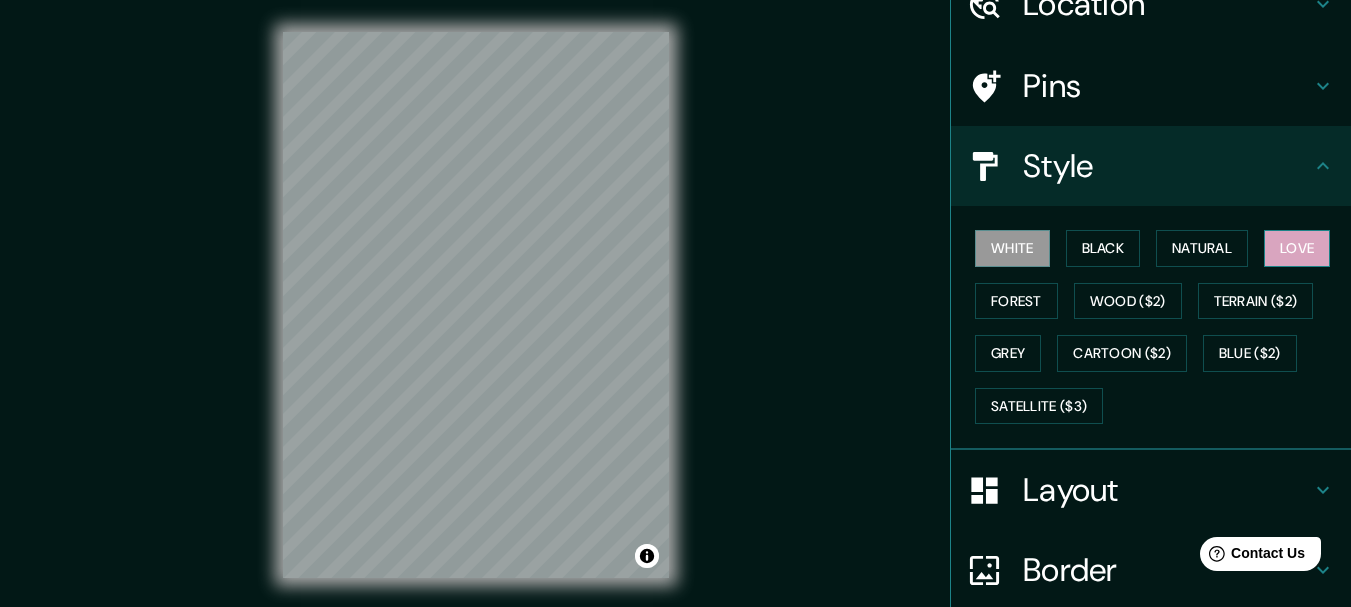 click on "Love" at bounding box center [1297, 248] 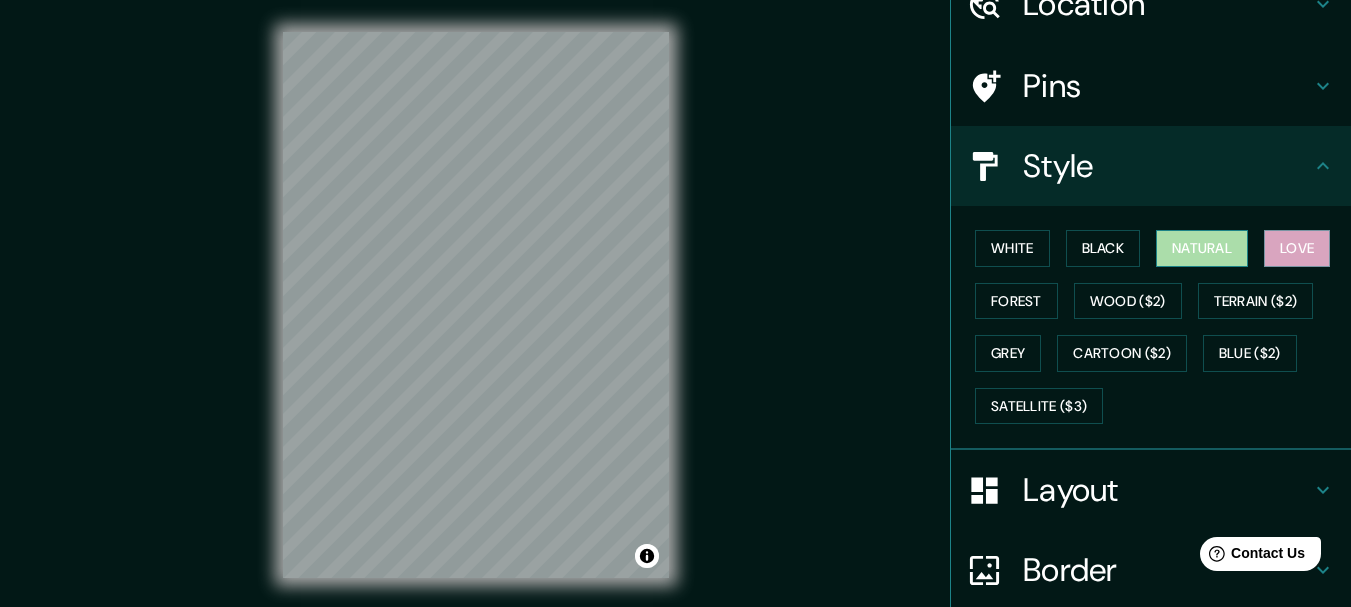 click on "Natural" at bounding box center [1202, 248] 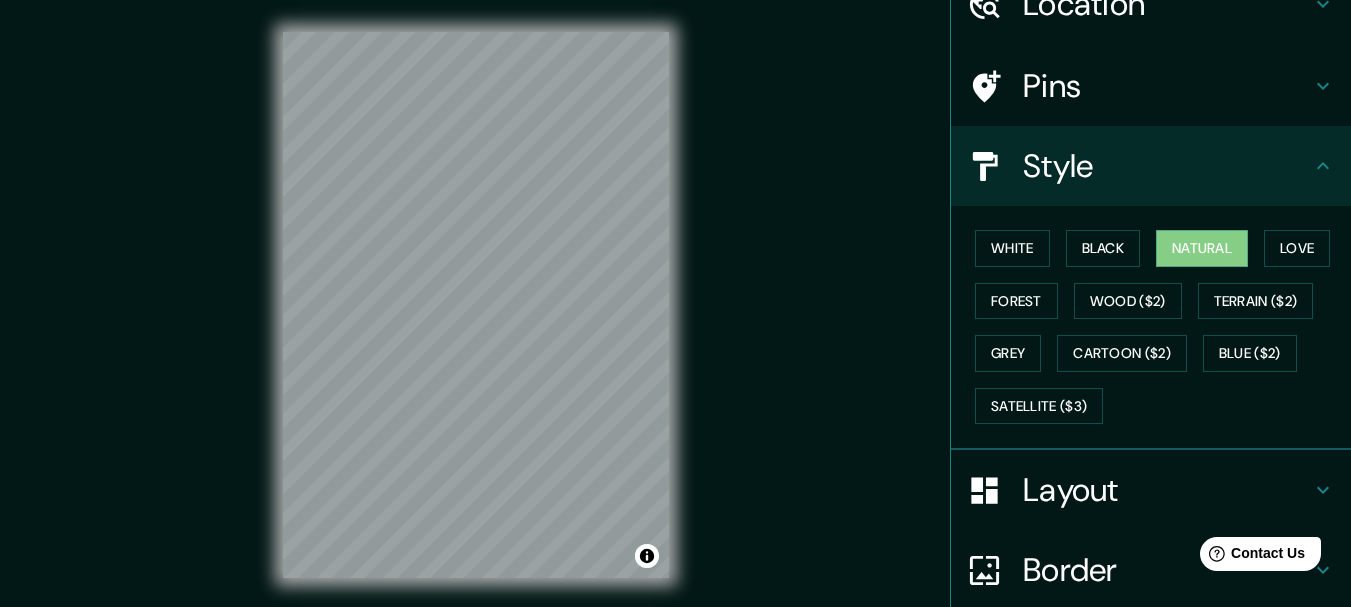 scroll, scrollTop: 270, scrollLeft: 0, axis: vertical 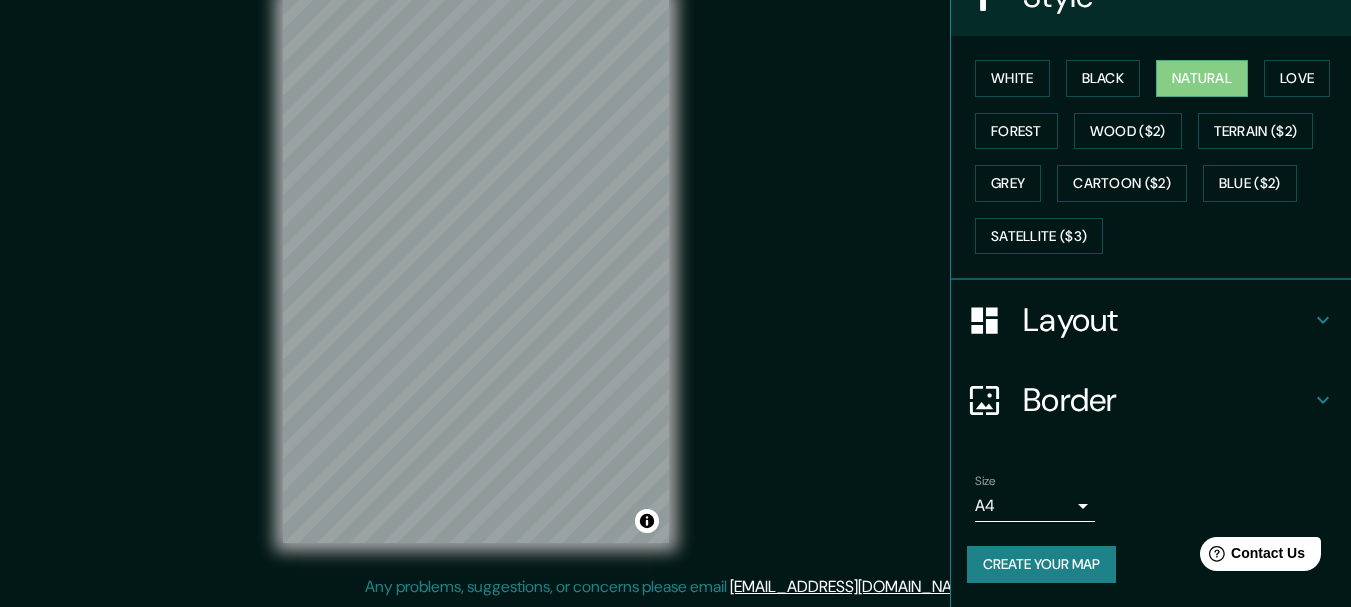 click on "Mappin Location Pins Style White Black Natural Love Forest Wood ($2) Terrain ($2) Grey Cartoon ($2) Blue ($2) Satellite ($3) Layout Border Choose a border.  Hint : you can make layers of the frame opaque to create some cool effects. None Simple Transparent Fancy Size A4 single Create your map © Mapbox   © OpenStreetMap   Improve this map Any problems, suggestions, or concerns please email    [EMAIL_ADDRESS][DOMAIN_NAME] . . ." at bounding box center (675, 268) 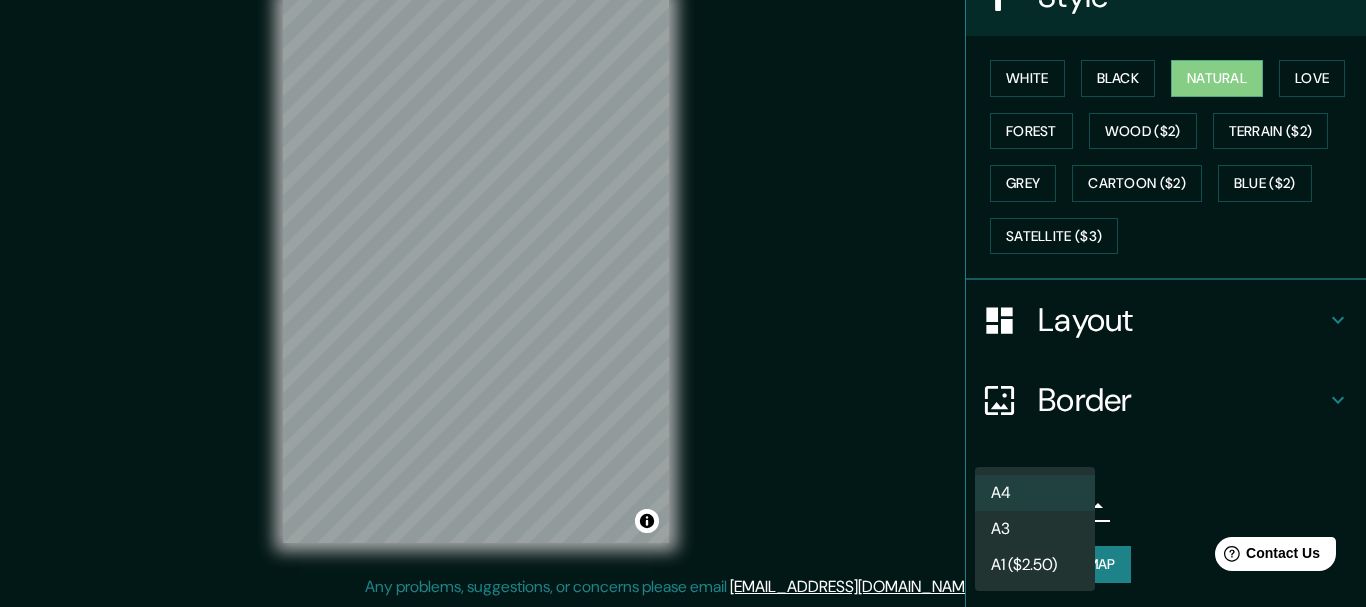 click on "A1 ($2.50)" at bounding box center [1035, 565] 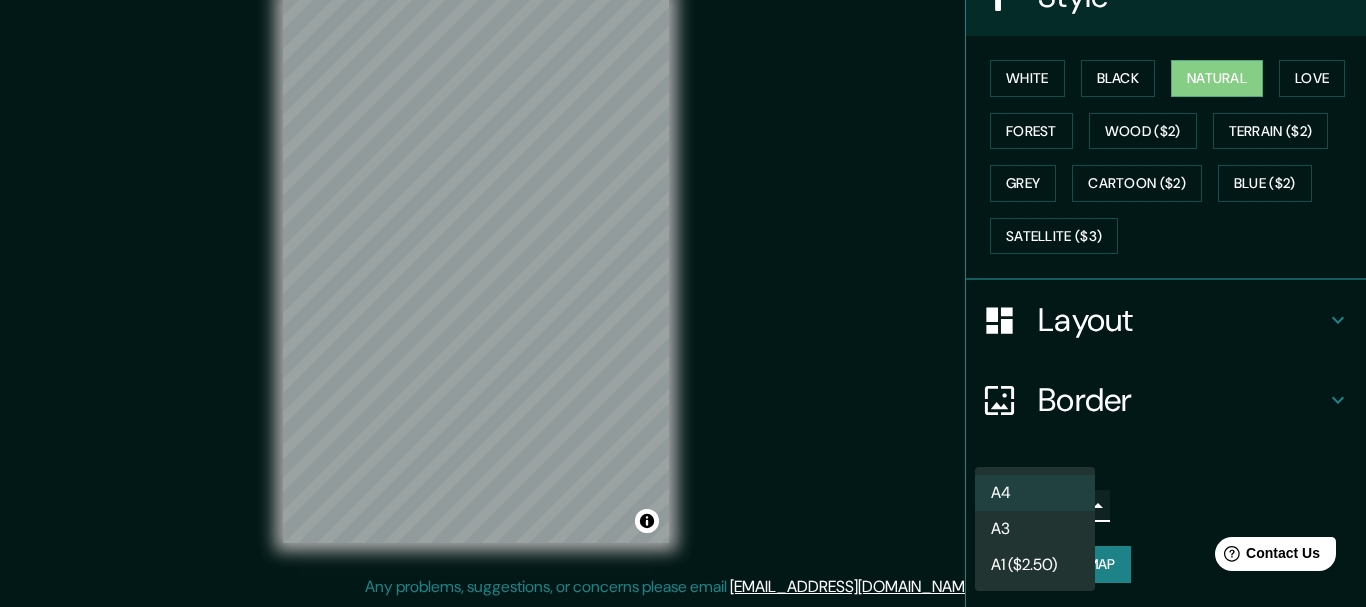 type on "a3" 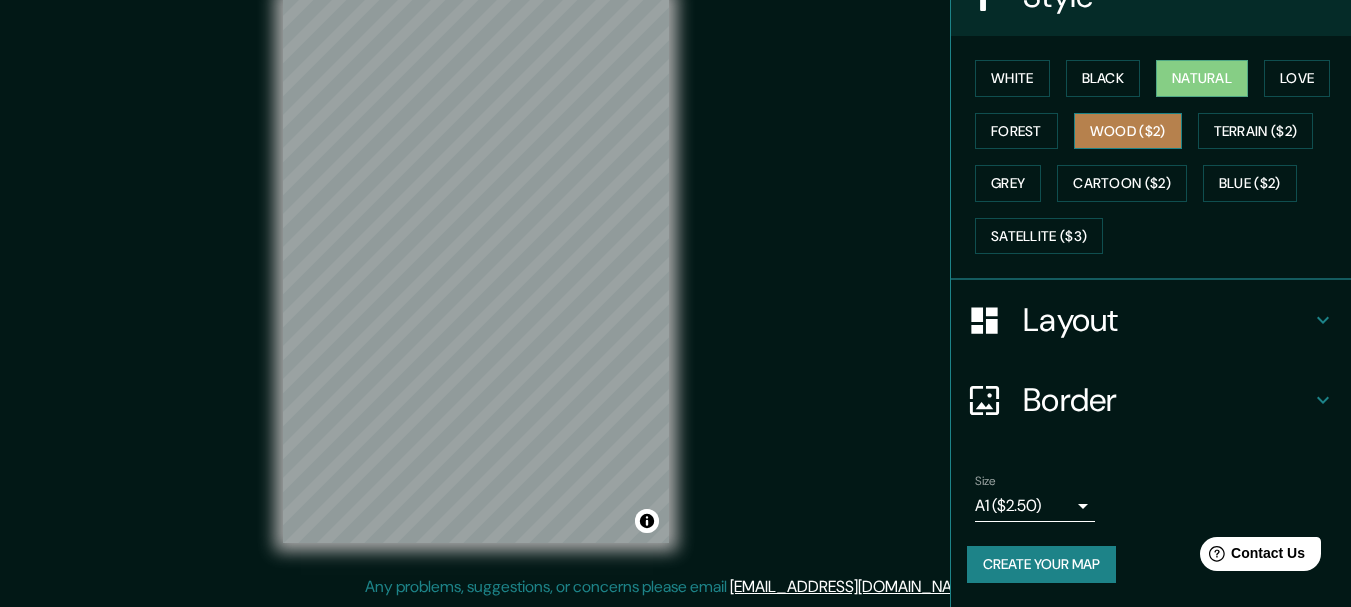 click on "Wood ($2)" at bounding box center (1128, 131) 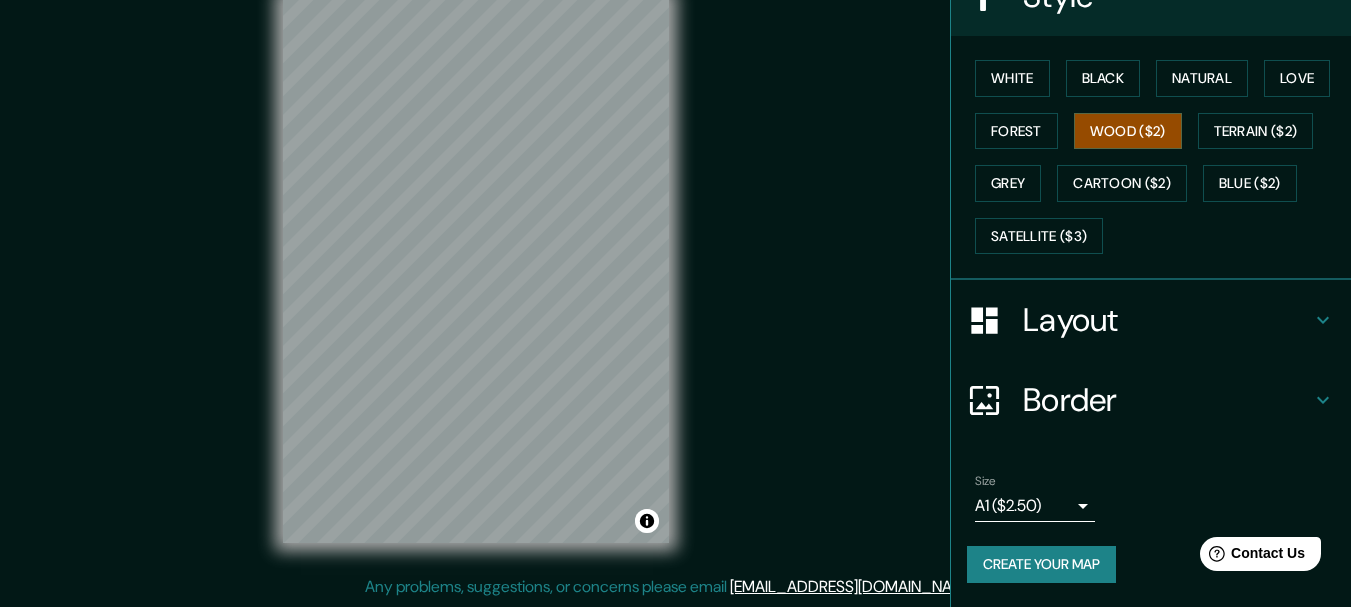 click on "Border" at bounding box center (1167, 400) 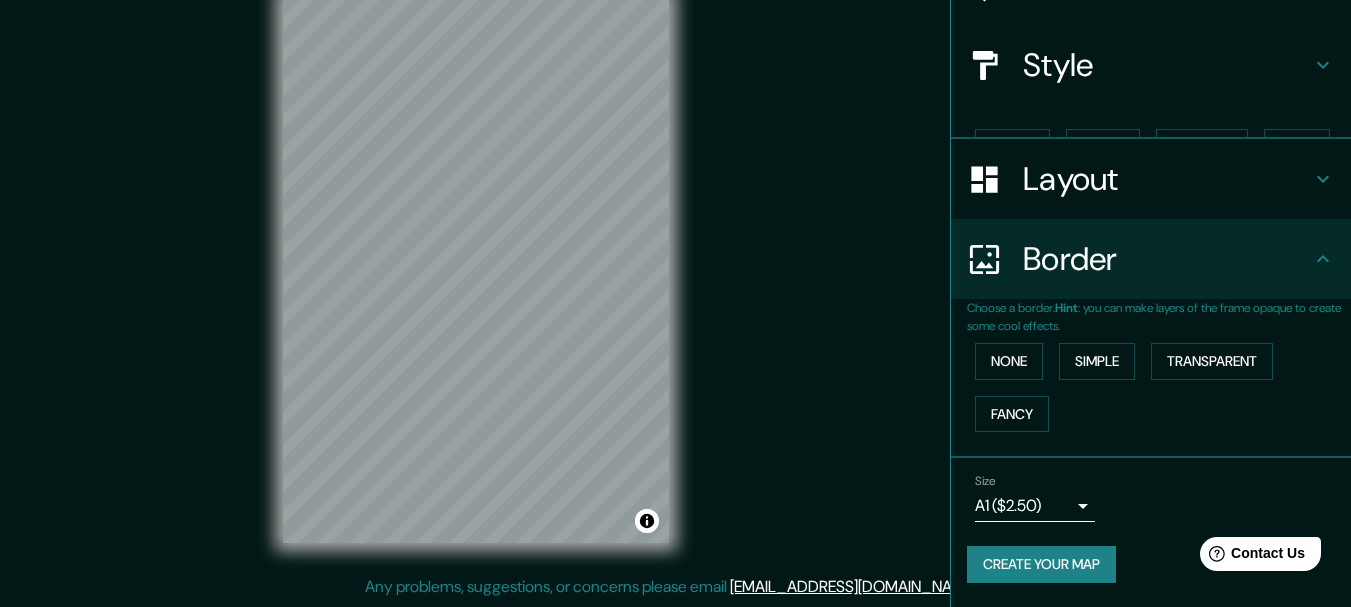 scroll, scrollTop: 167, scrollLeft: 0, axis: vertical 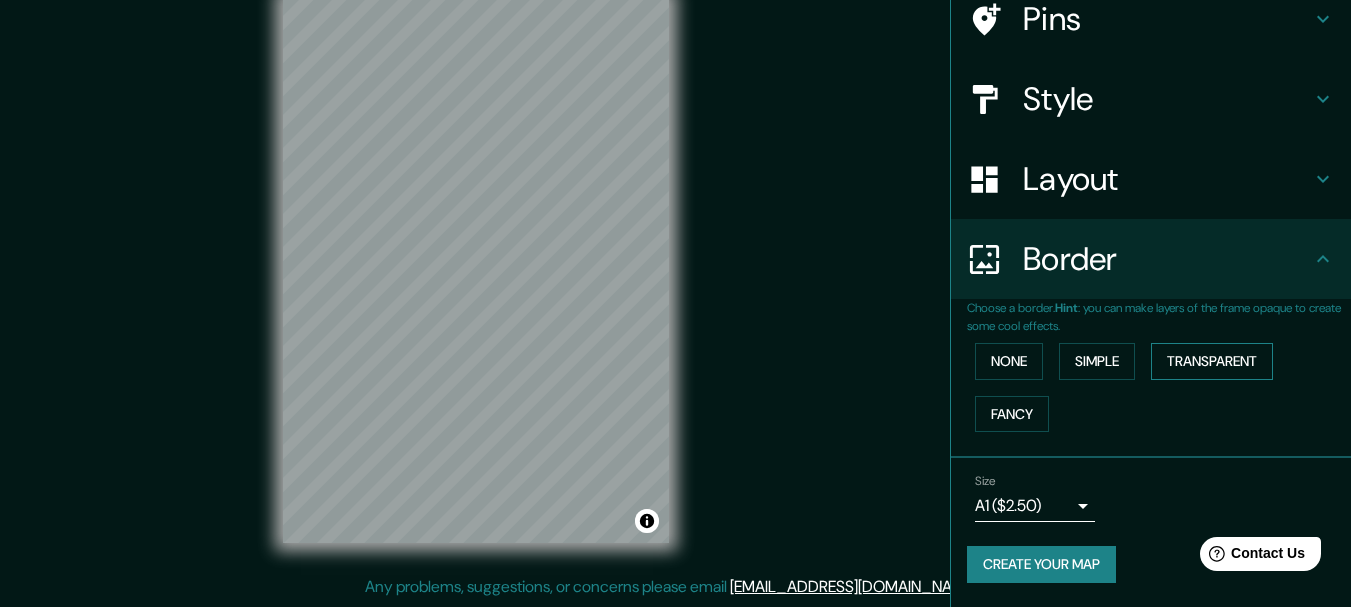 click on "Transparent" at bounding box center [1212, 361] 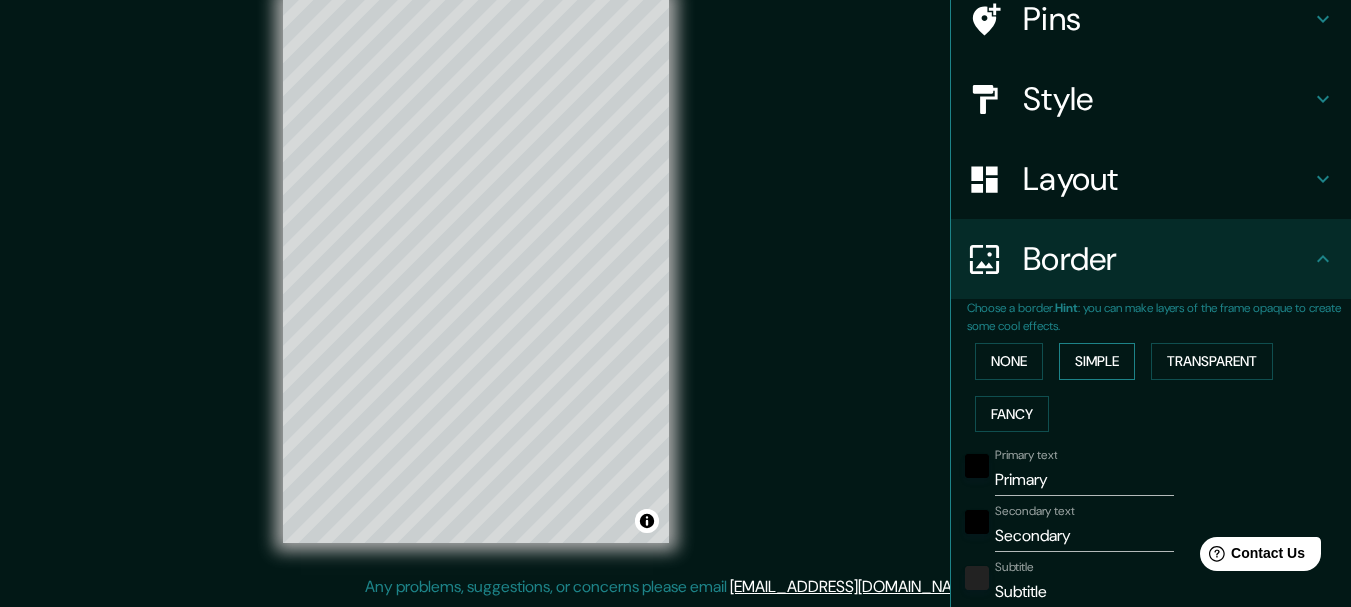 click on "Simple" at bounding box center [1097, 361] 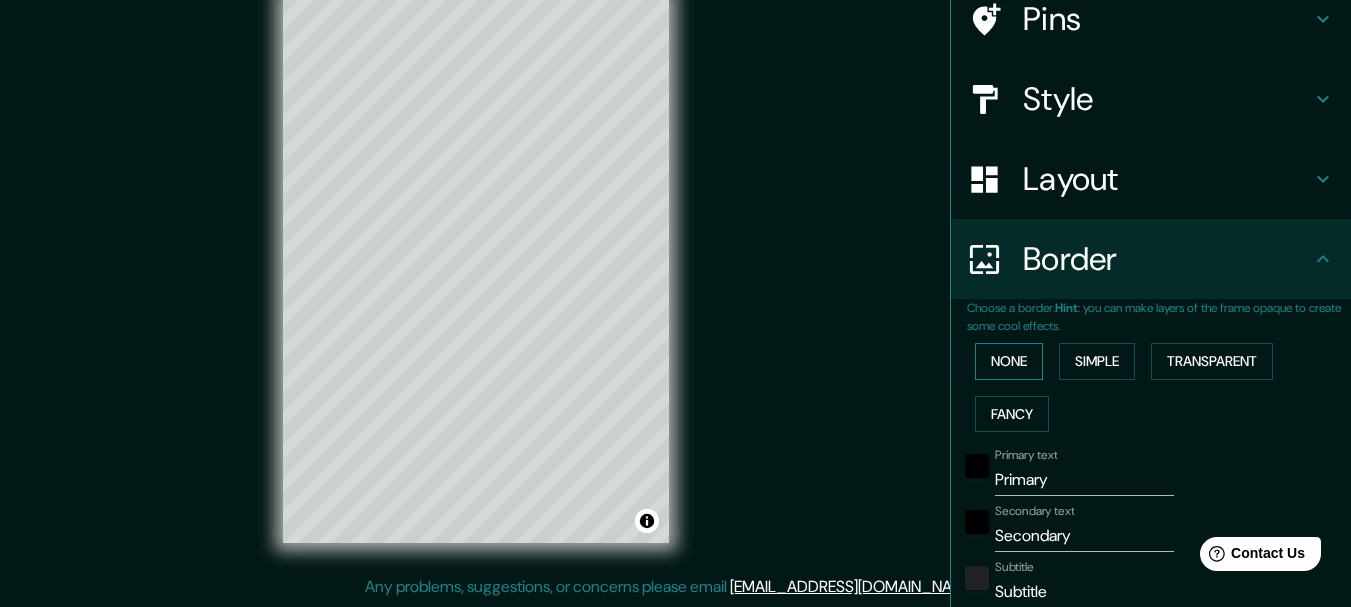 click on "None" at bounding box center [1009, 361] 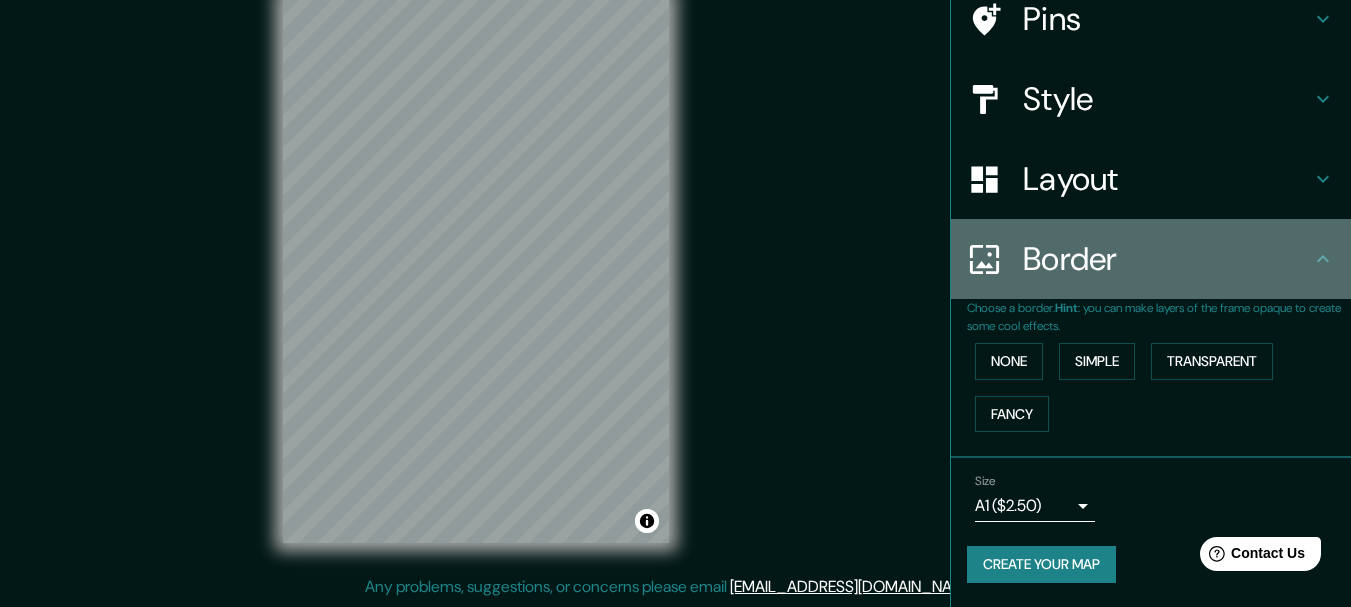 click on "Border" at bounding box center (1167, 259) 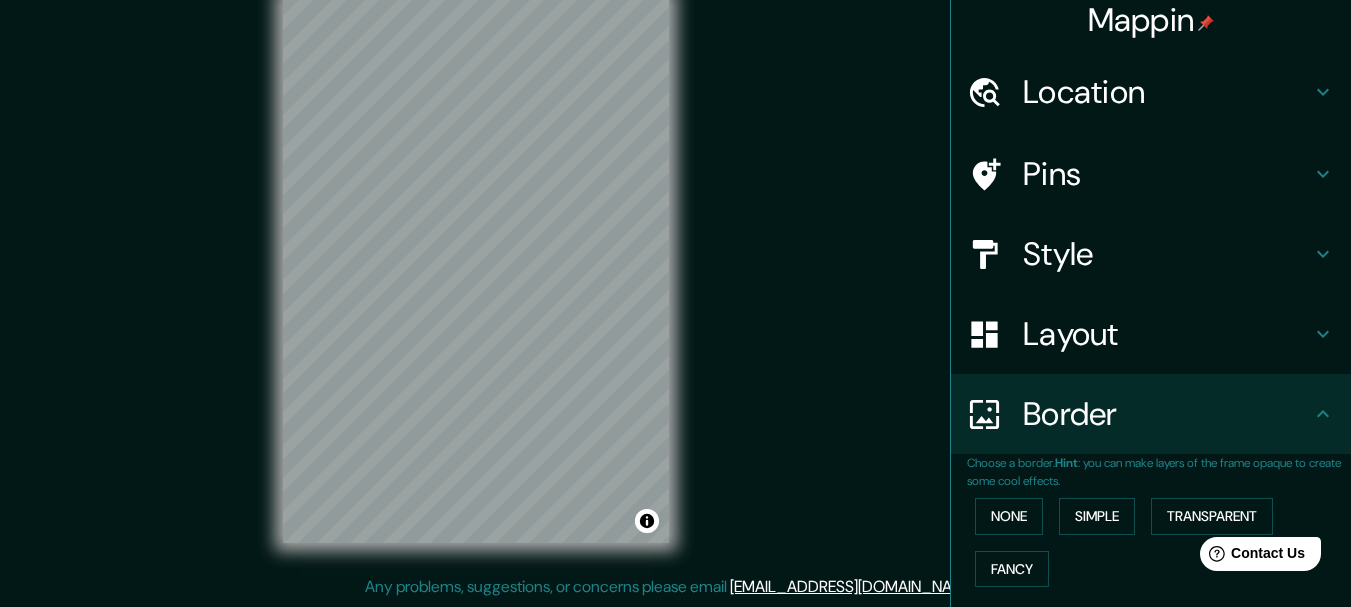 scroll, scrollTop: 0, scrollLeft: 0, axis: both 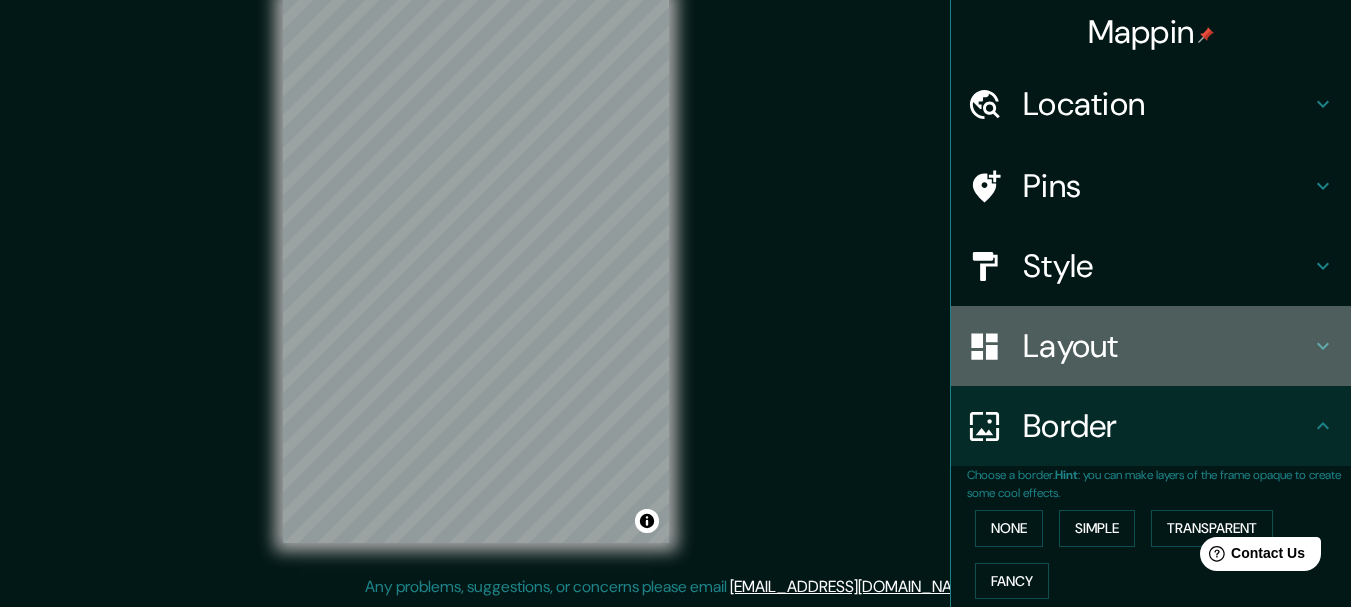 click on "Layout" at bounding box center (1167, 346) 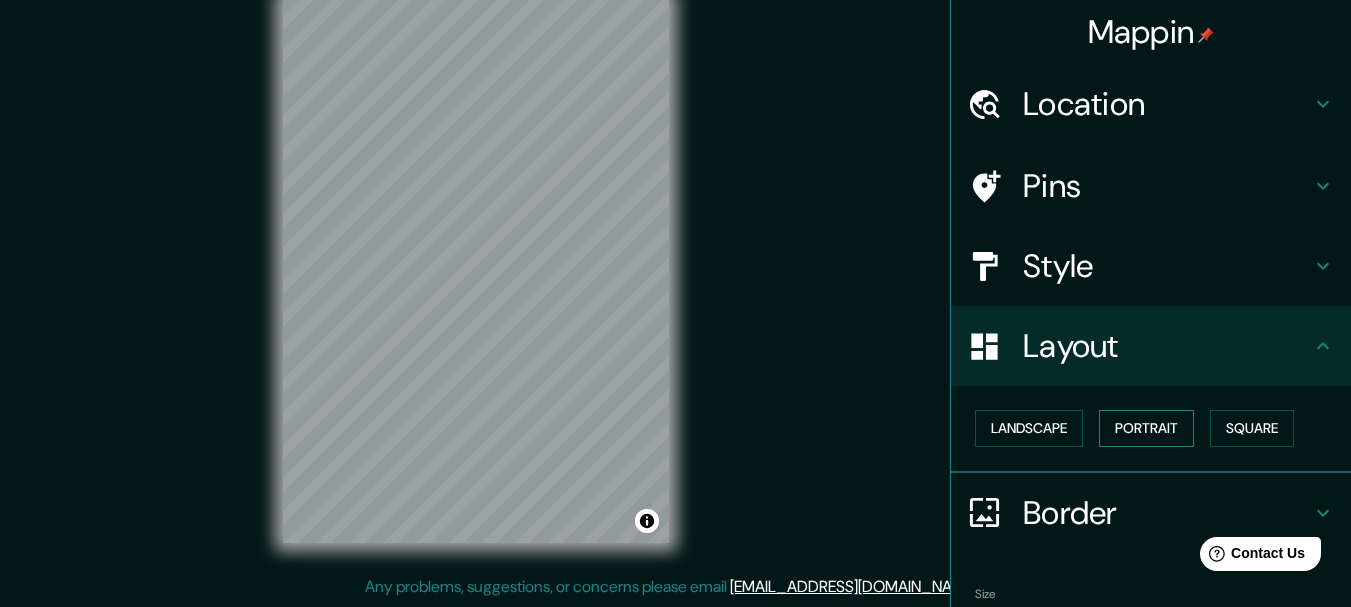 click on "Portrait" at bounding box center (1146, 428) 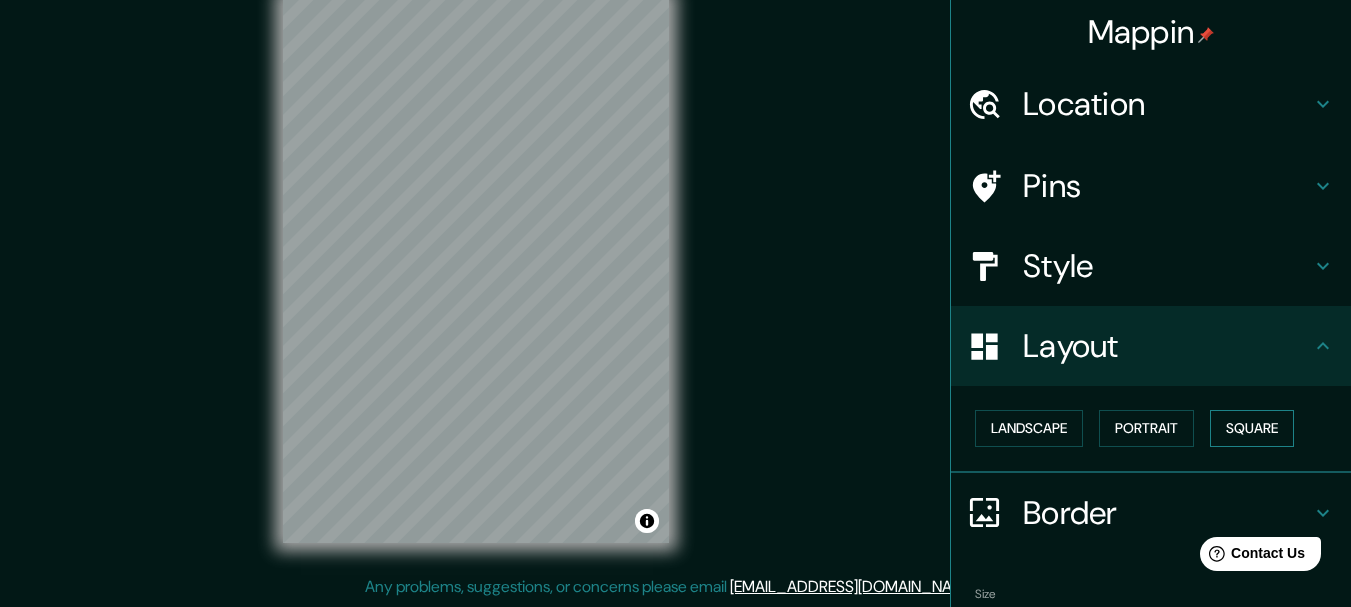 click on "Square" at bounding box center (1252, 428) 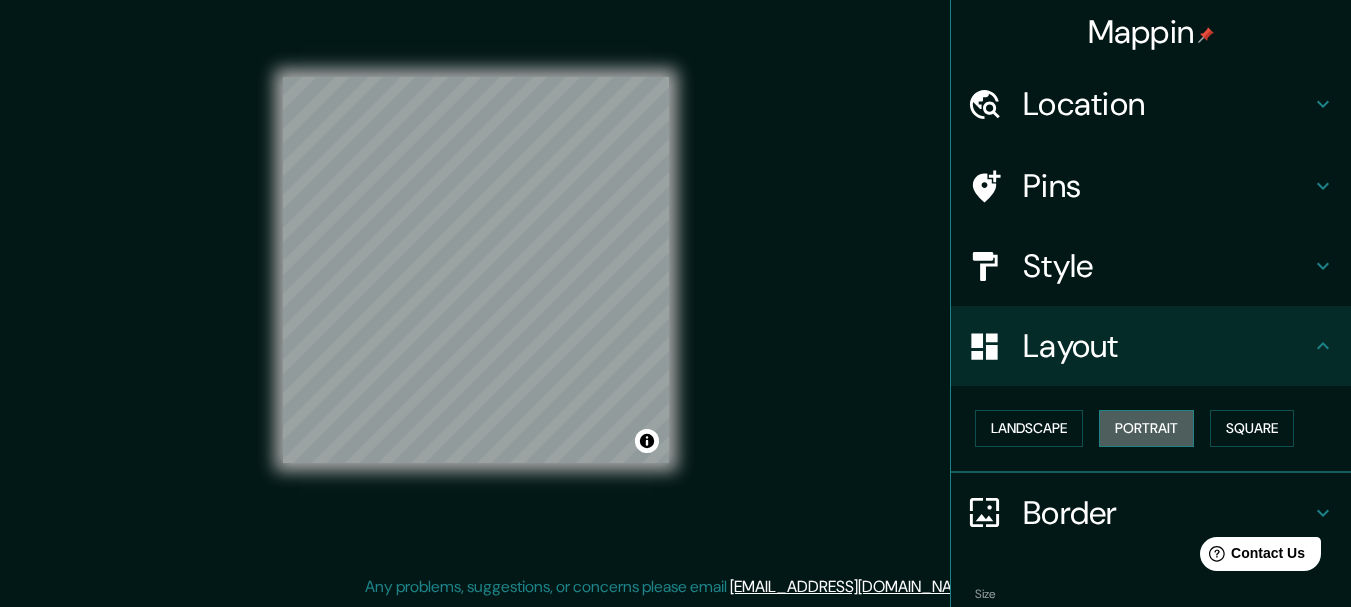 click on "Portrait" at bounding box center (1146, 428) 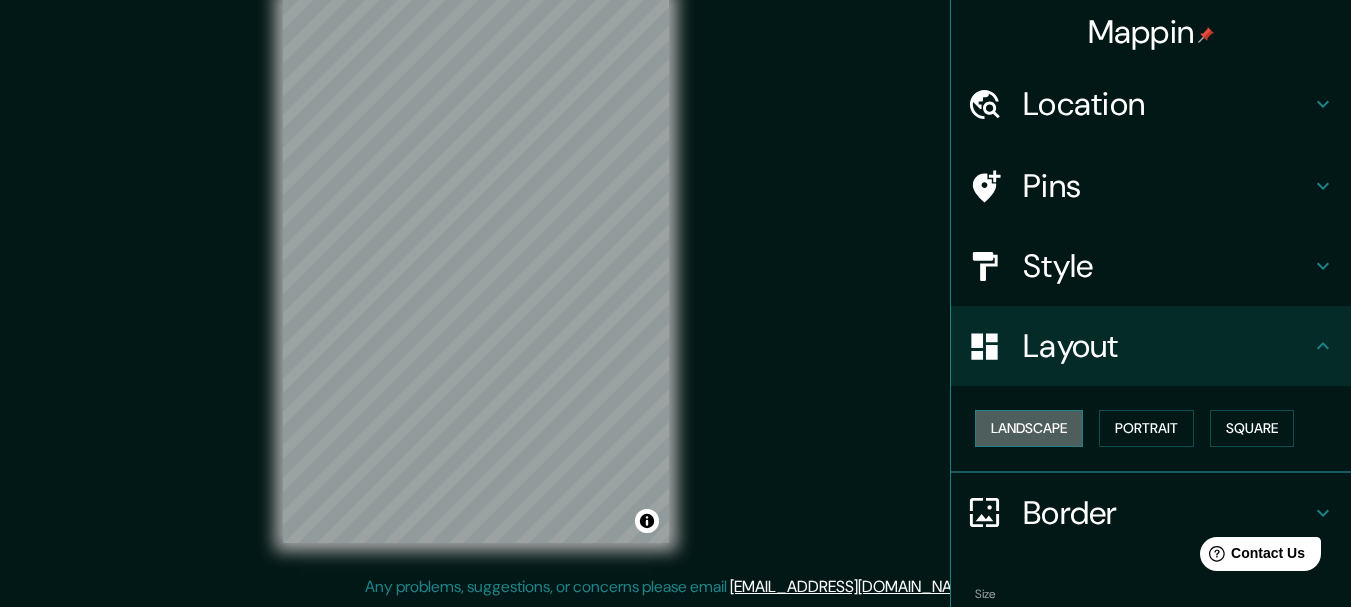 click on "Landscape" at bounding box center [1029, 428] 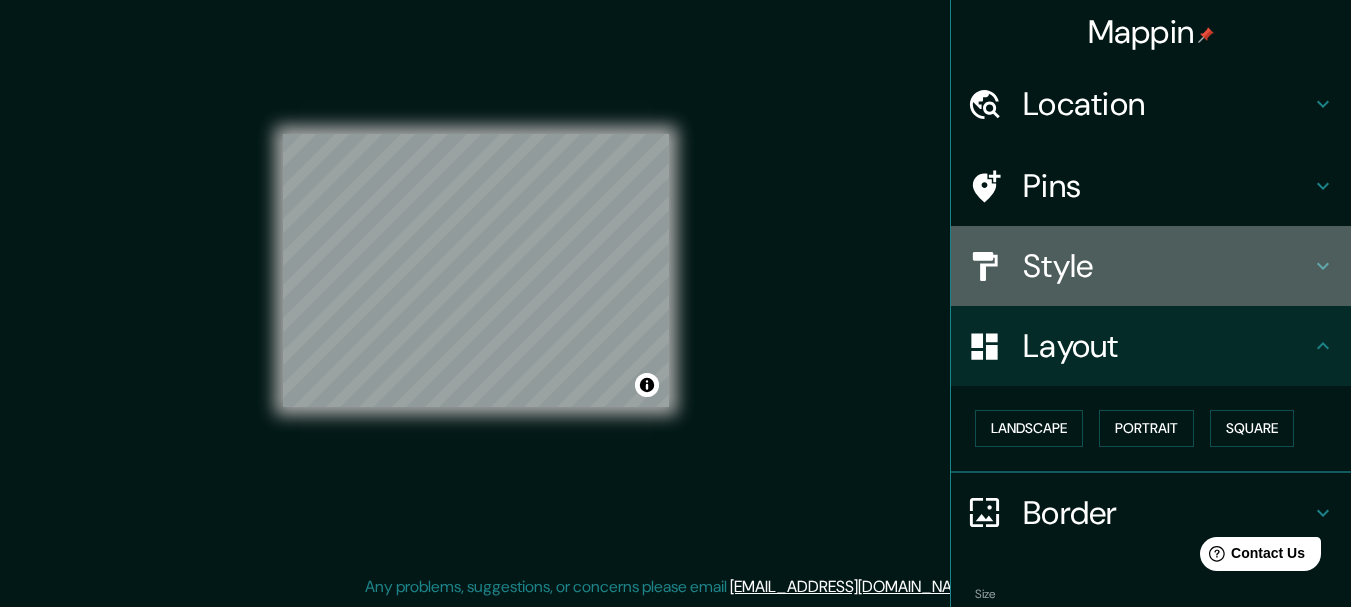 click on "Style" at bounding box center [1167, 266] 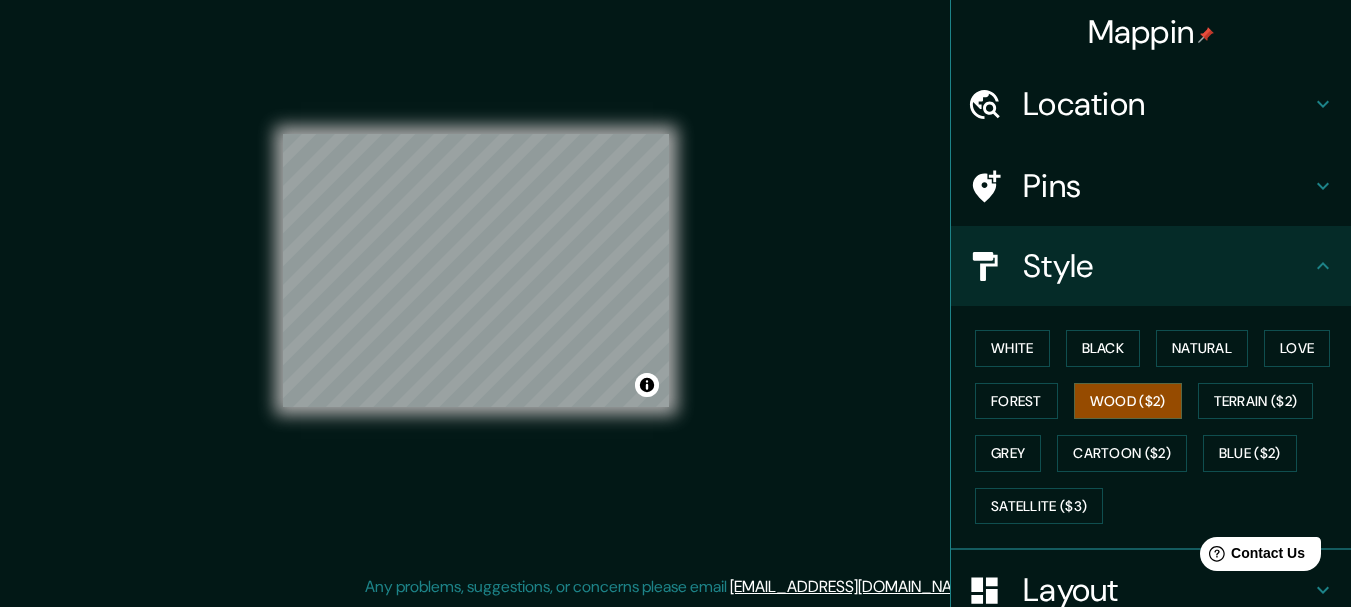 click on "Pins" at bounding box center [1167, 186] 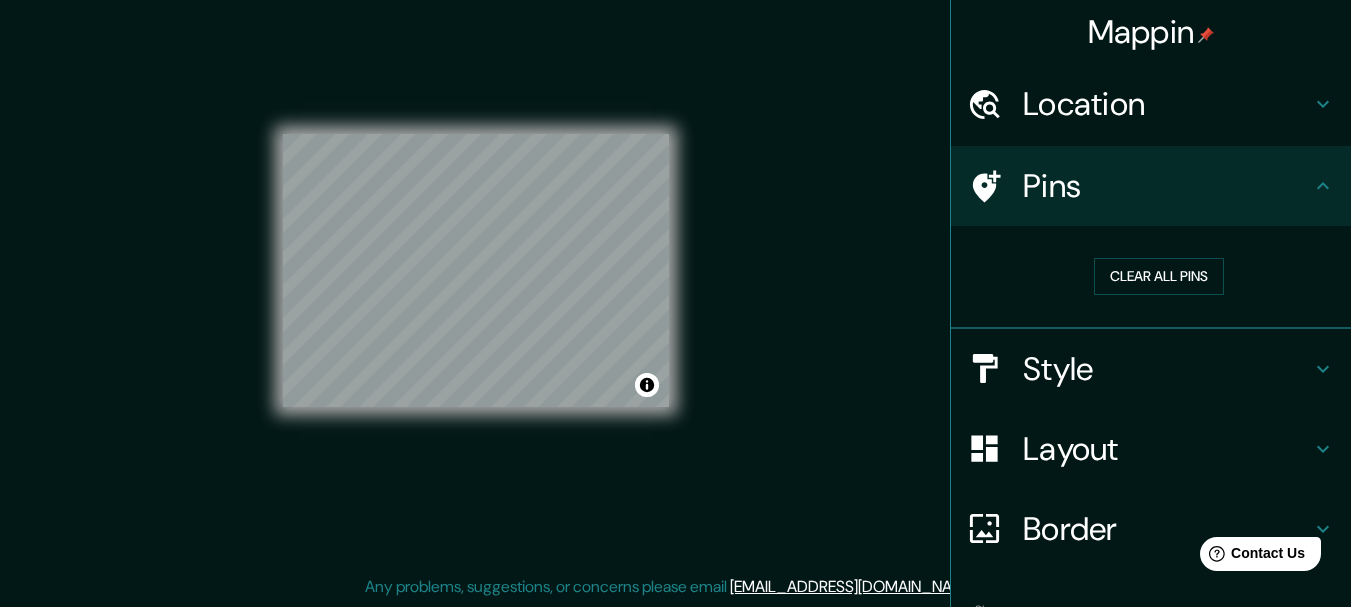 click on "Pins" at bounding box center (1167, 186) 